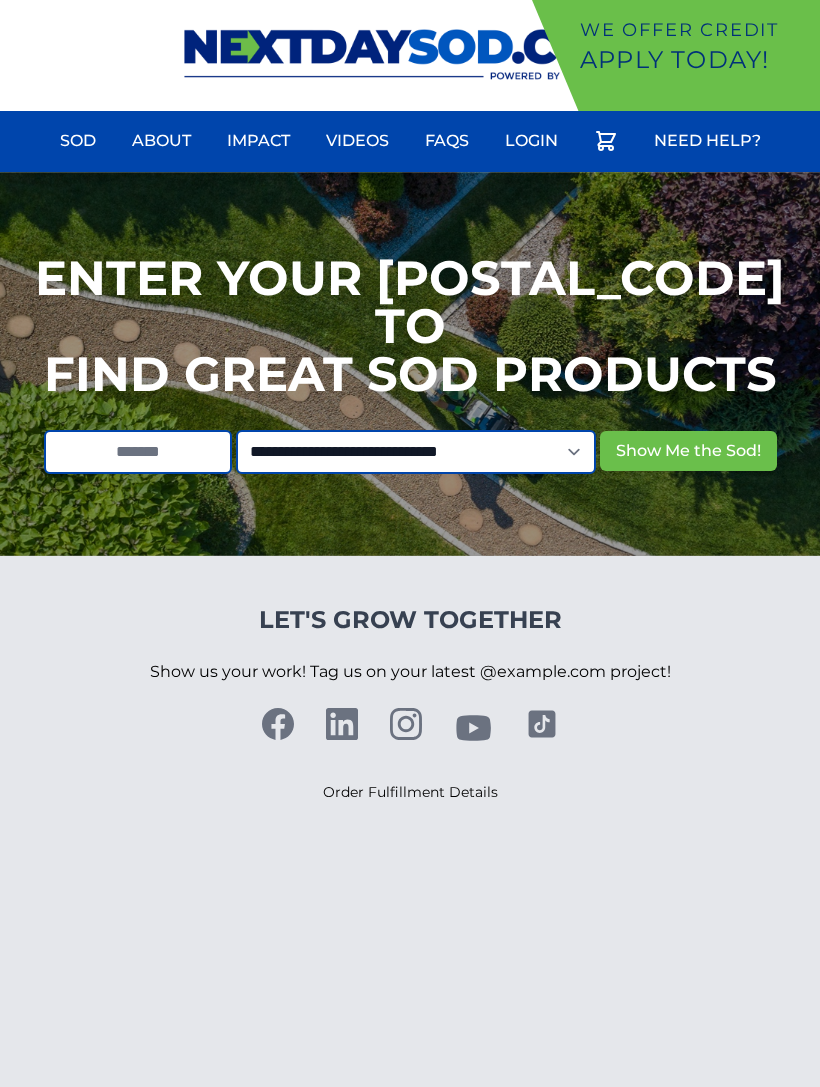 scroll, scrollTop: 0, scrollLeft: 0, axis: both 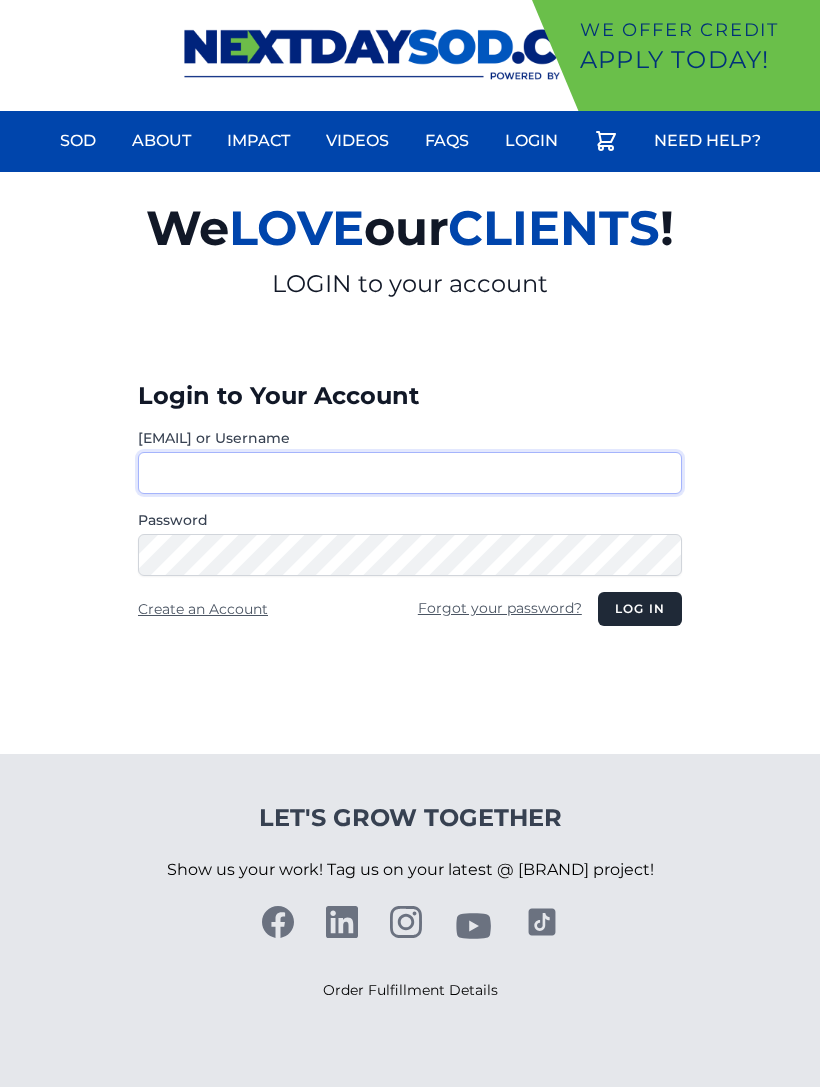 type on "**********" 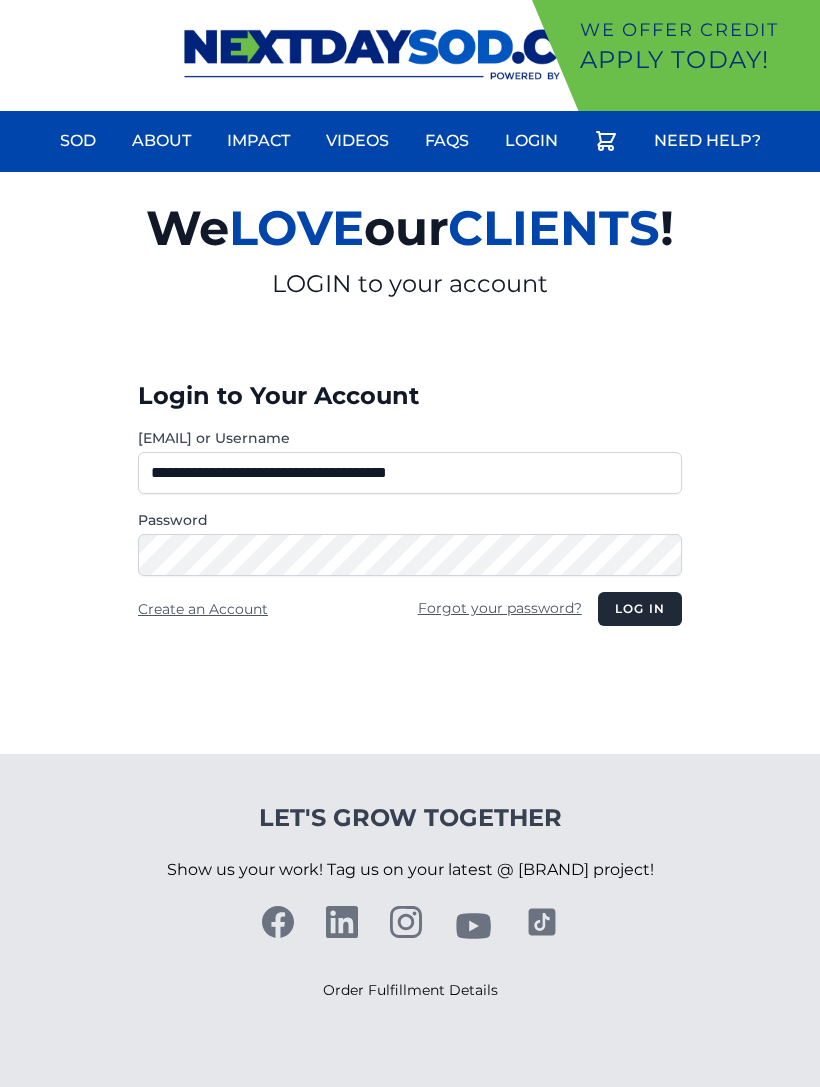 click on "Log in" at bounding box center [640, 609] 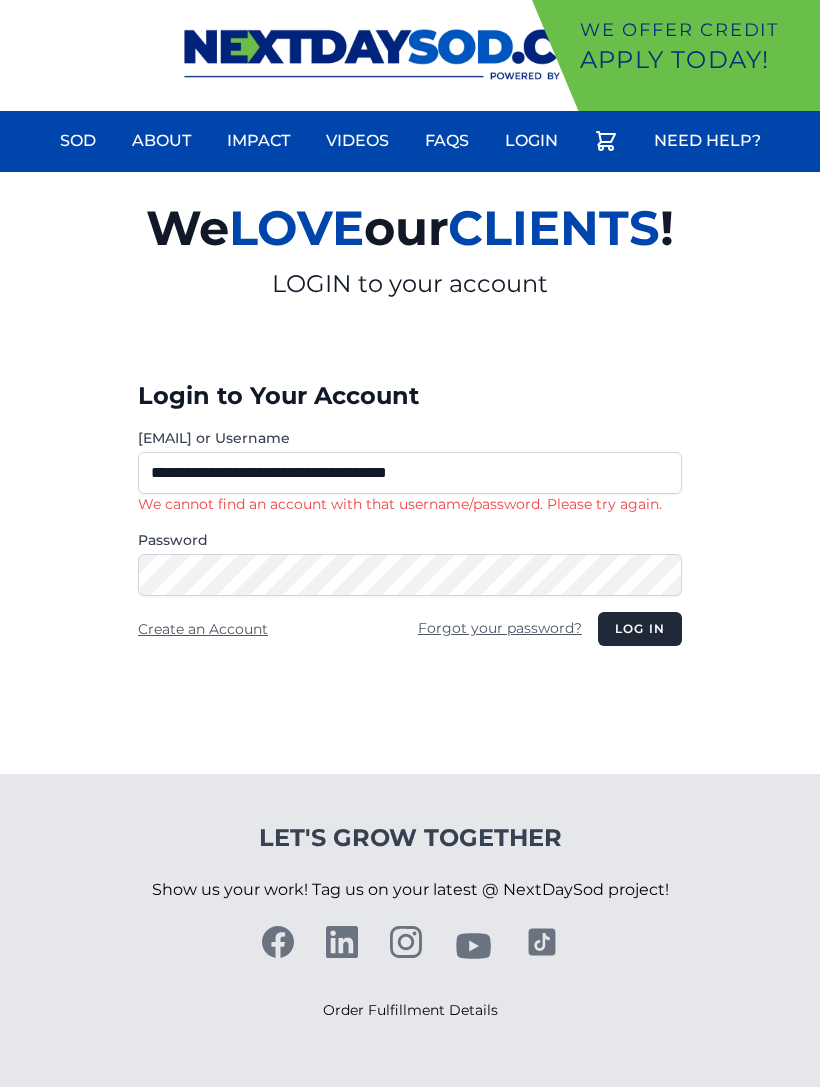 scroll, scrollTop: 0, scrollLeft: 0, axis: both 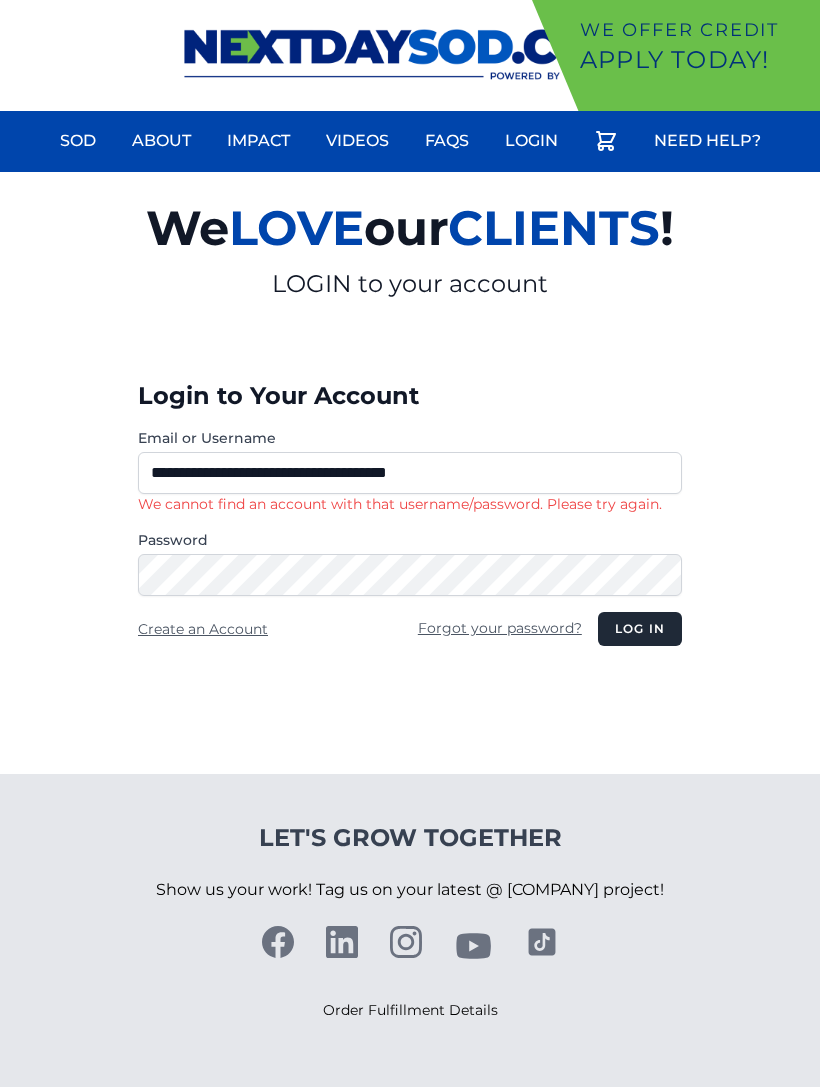 click on "Log in" at bounding box center (640, 629) 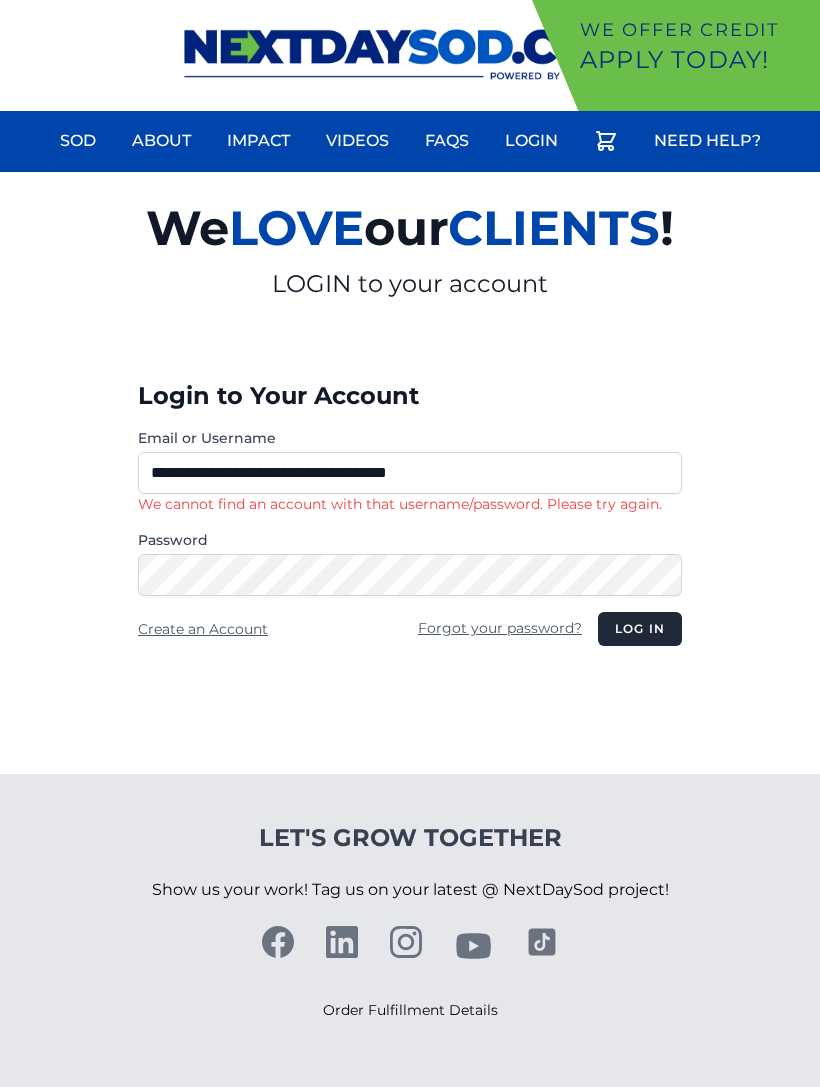 scroll, scrollTop: 0, scrollLeft: 0, axis: both 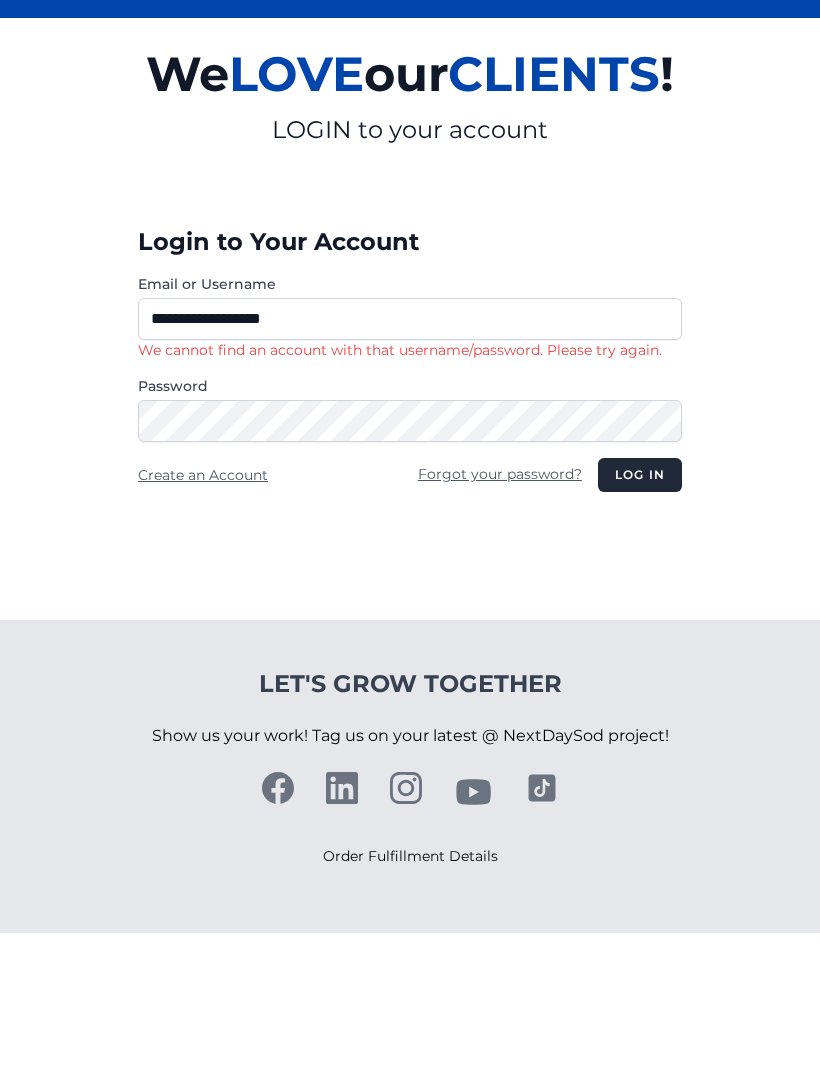 type on "********" 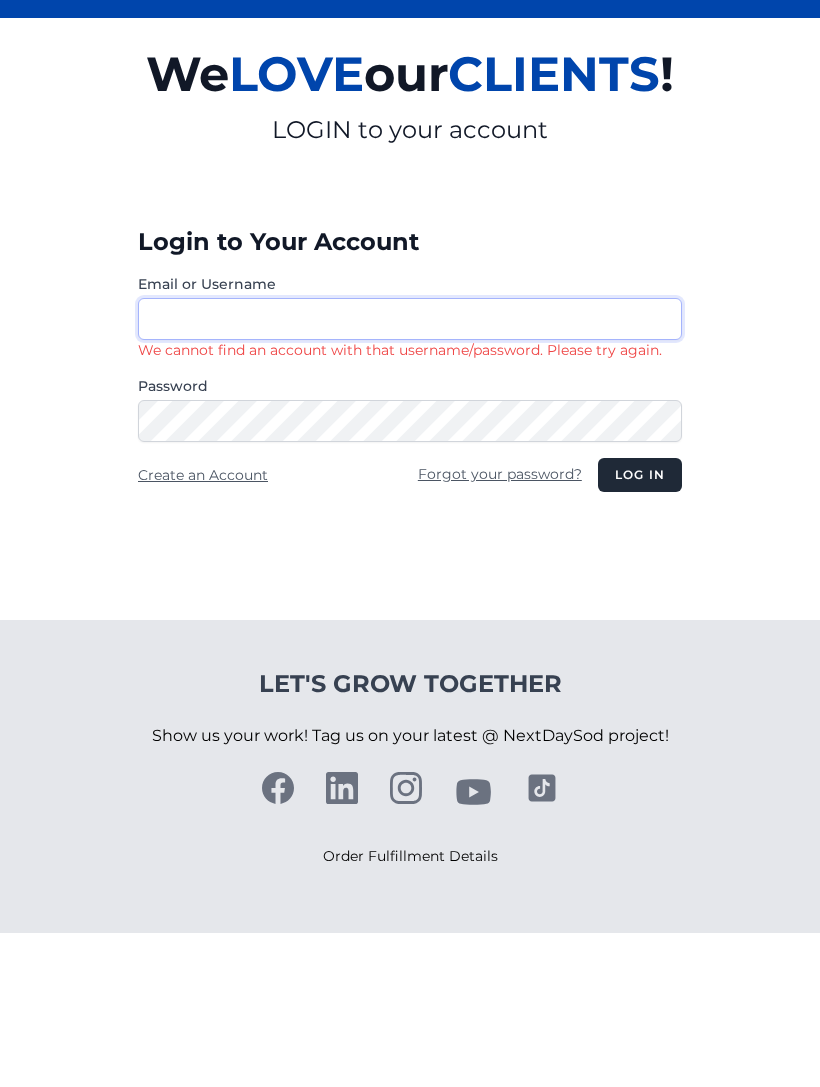 type on "**********" 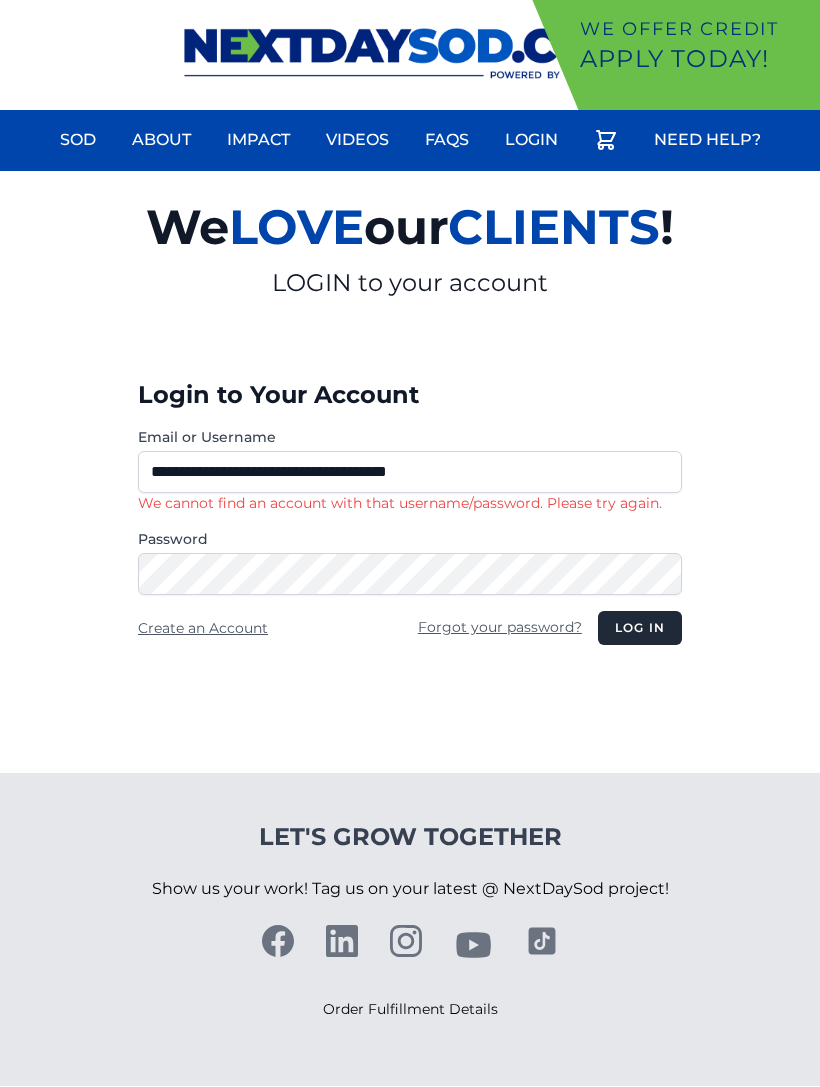 click on "Log in" at bounding box center (640, 629) 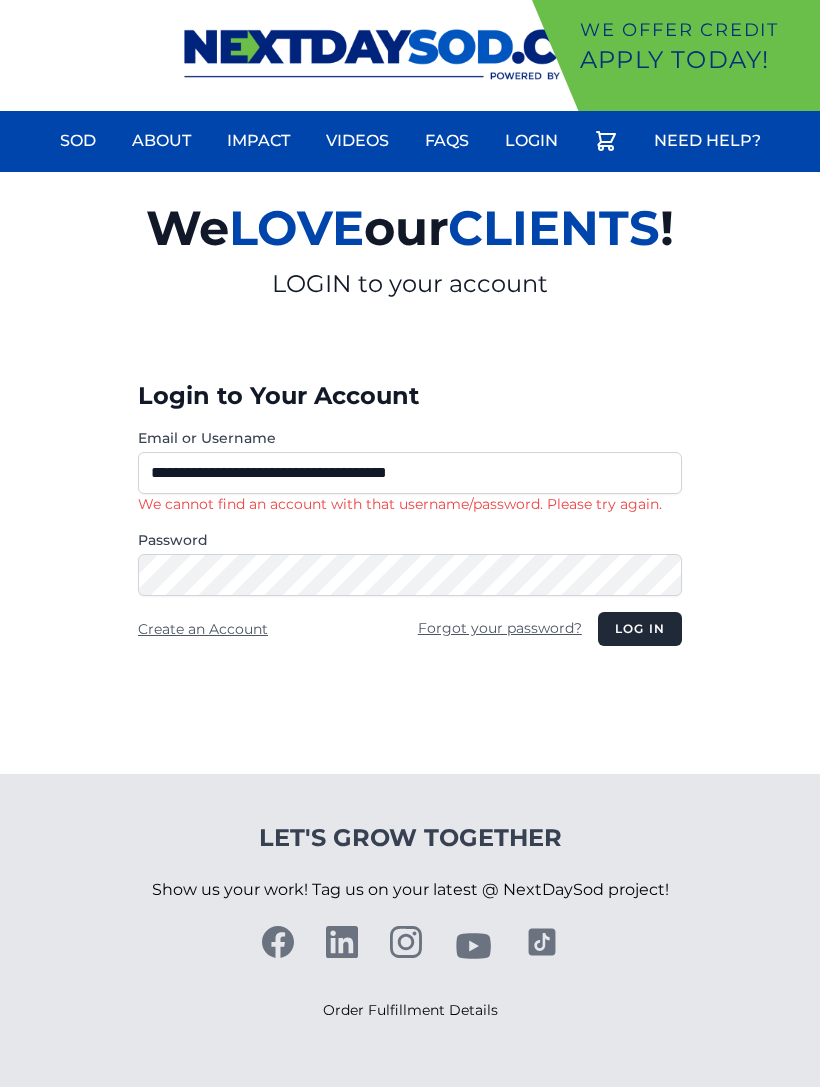 scroll, scrollTop: 0, scrollLeft: 0, axis: both 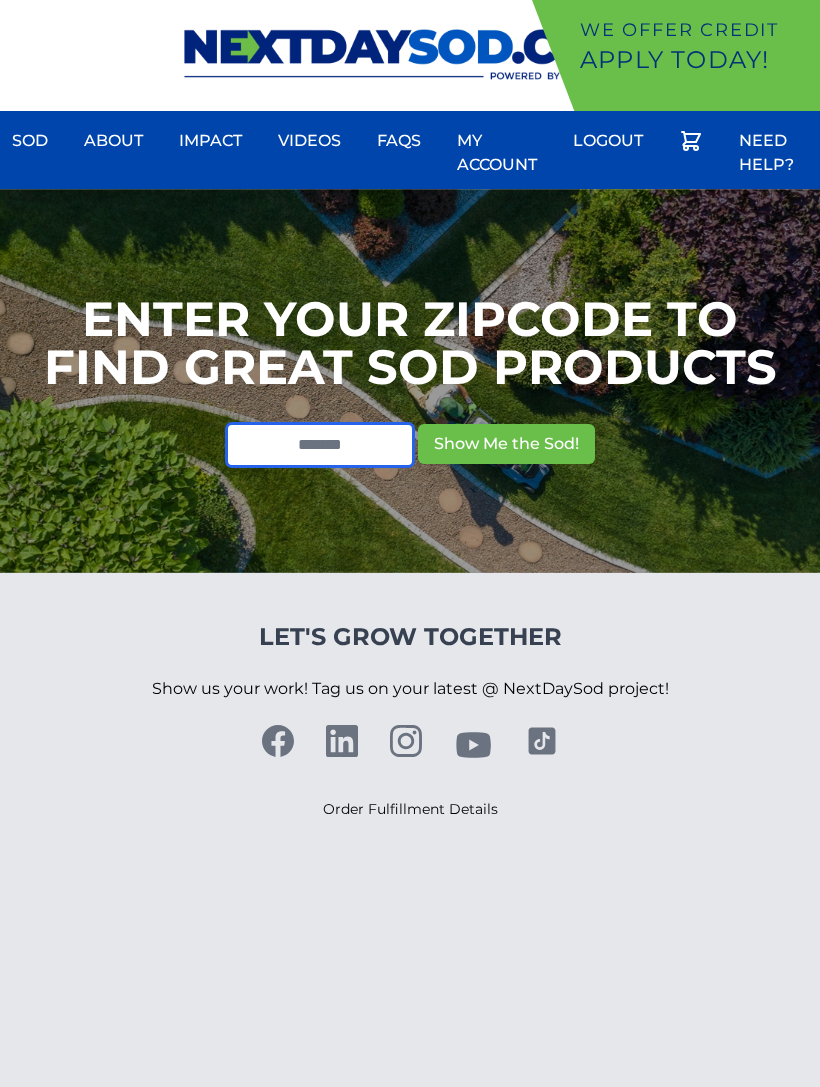 click at bounding box center (320, 445) 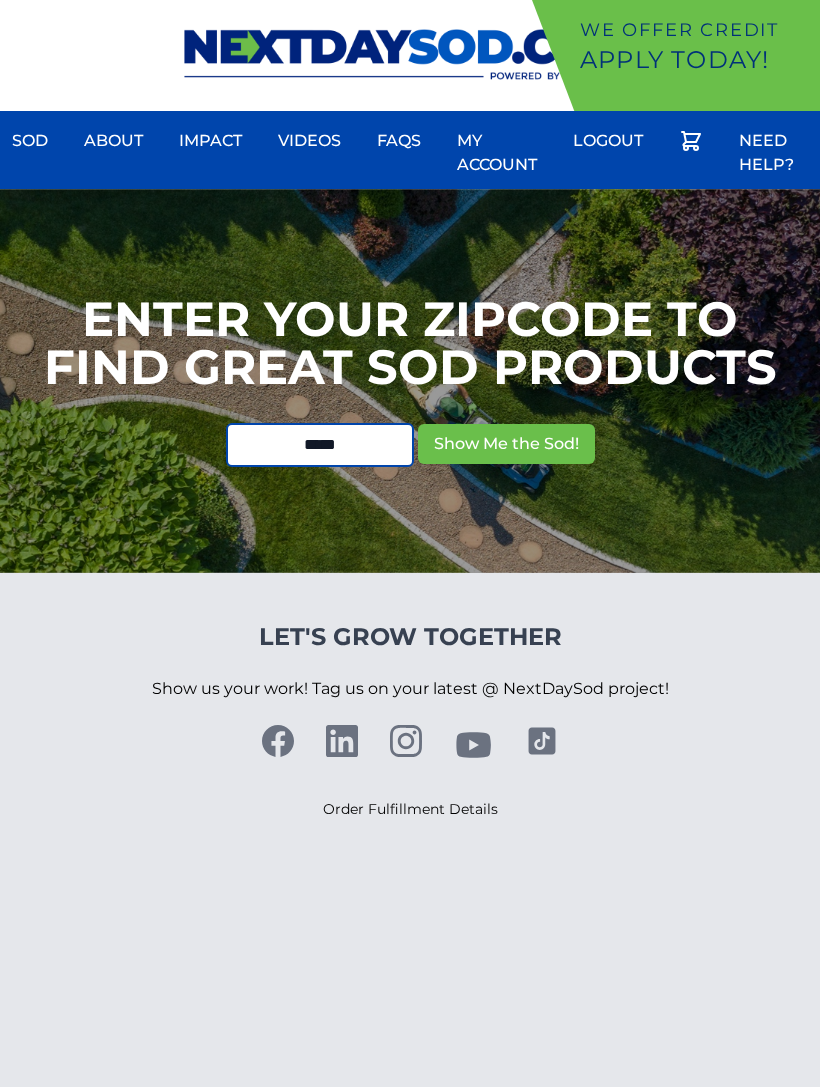 click on "Show Me the Sod!" at bounding box center (506, 444) 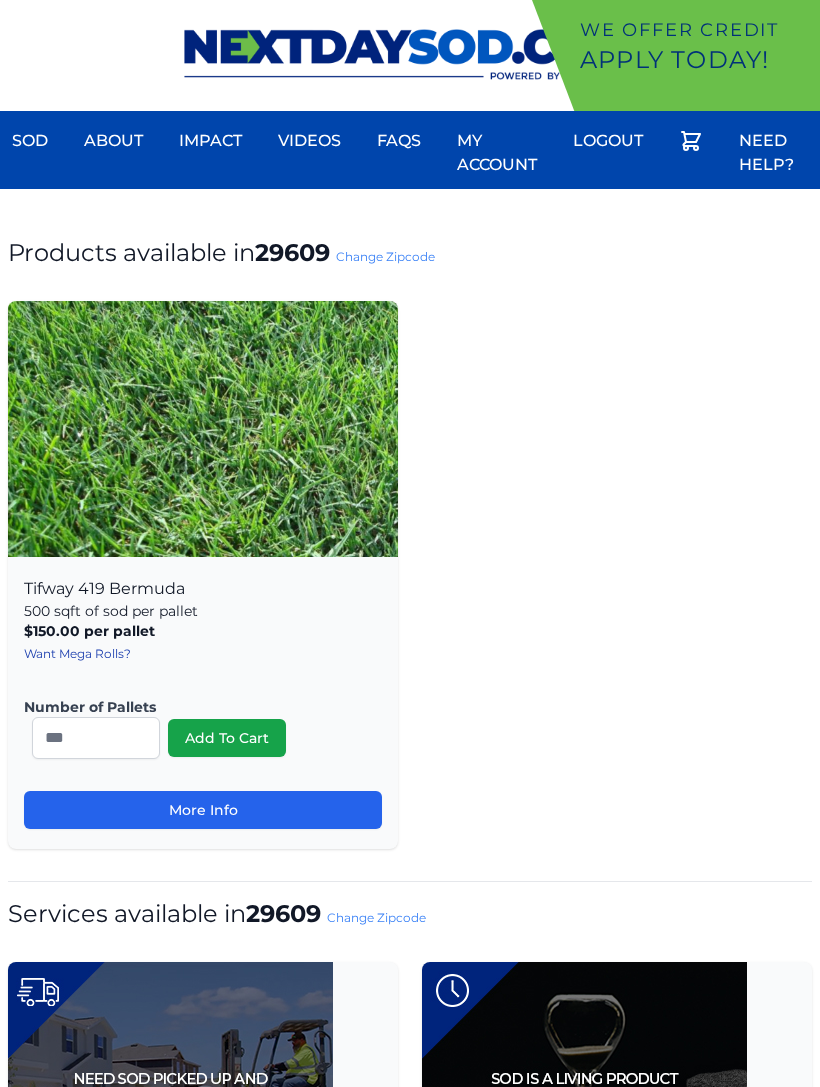 scroll, scrollTop: 0, scrollLeft: 0, axis: both 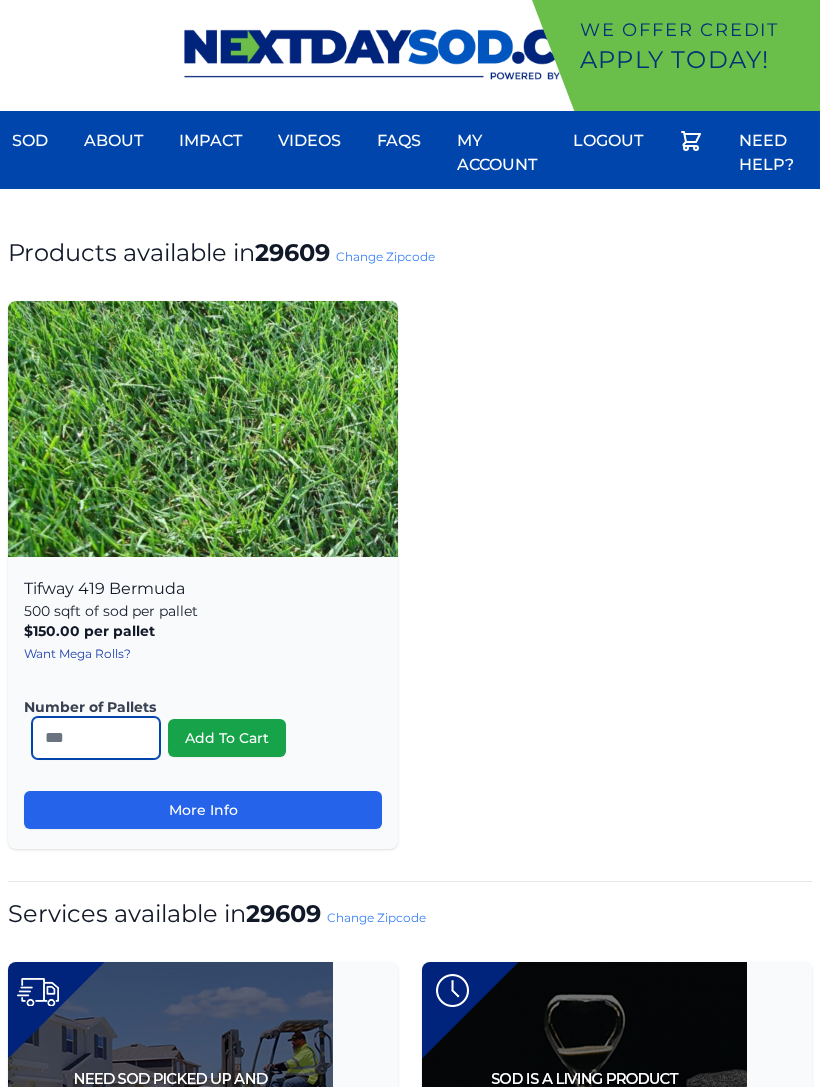 click on "*" at bounding box center [96, 738] 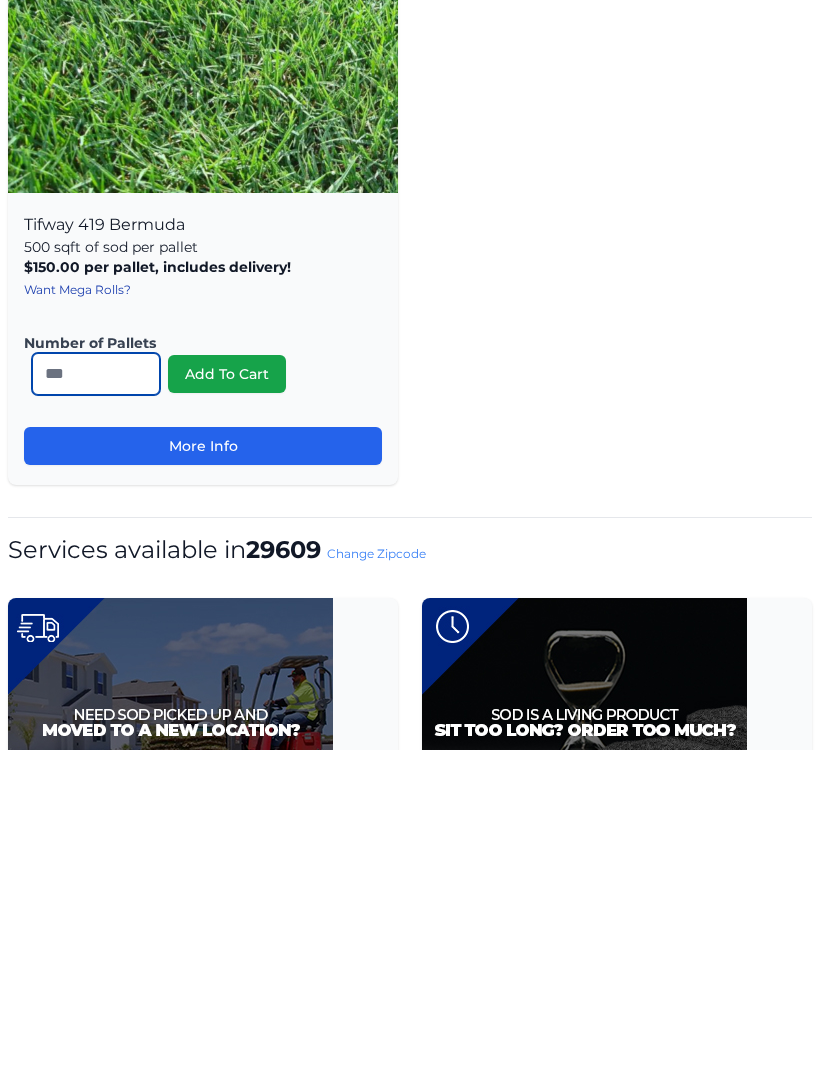 type on "**" 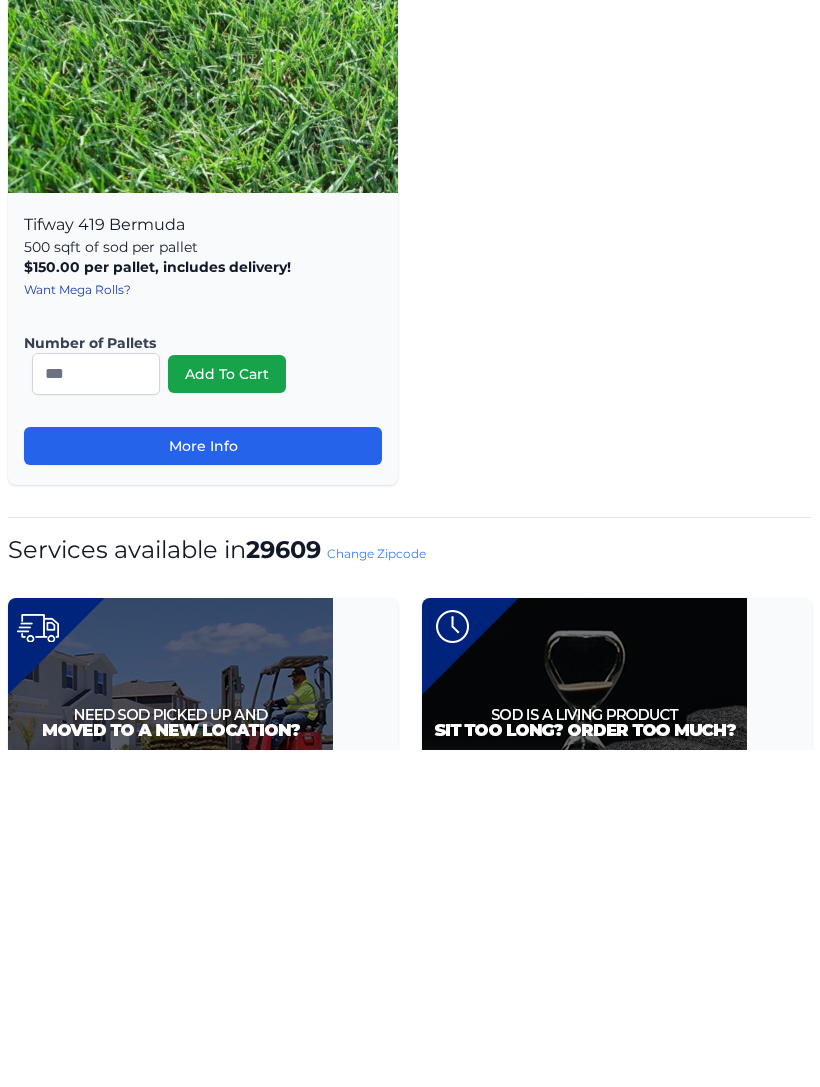 click on "Add To Cart" at bounding box center (227, 712) 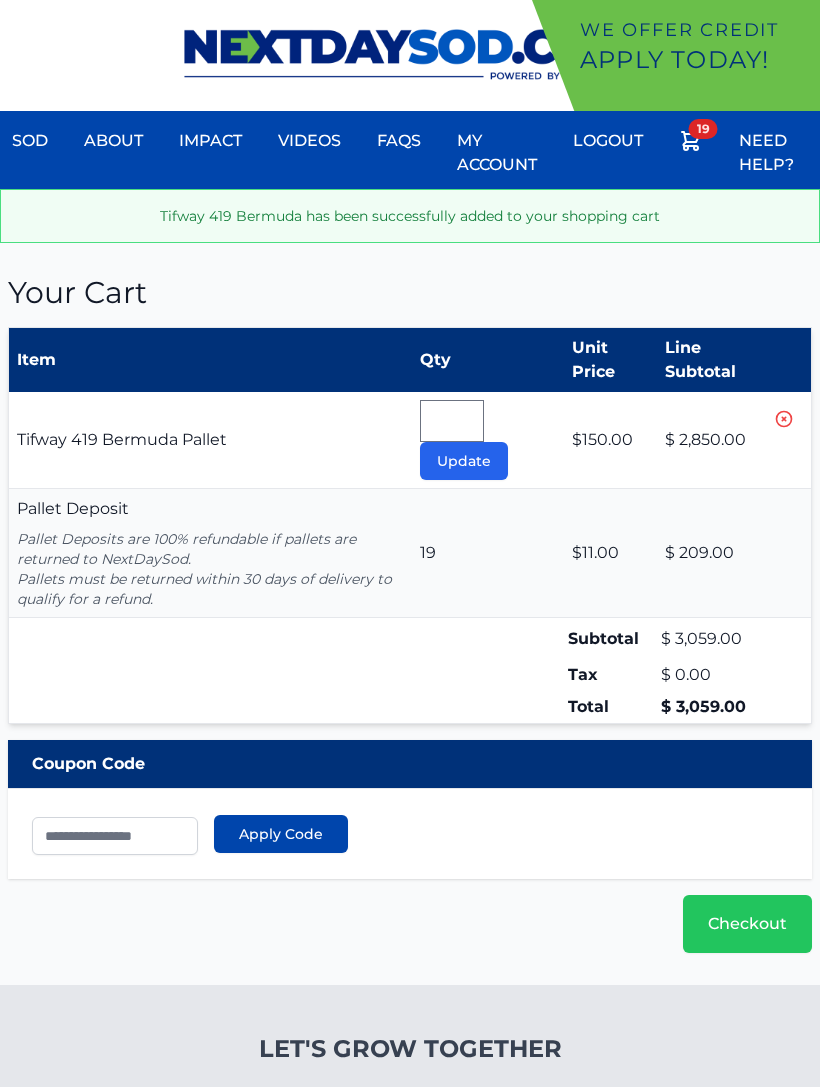 scroll, scrollTop: 0, scrollLeft: 0, axis: both 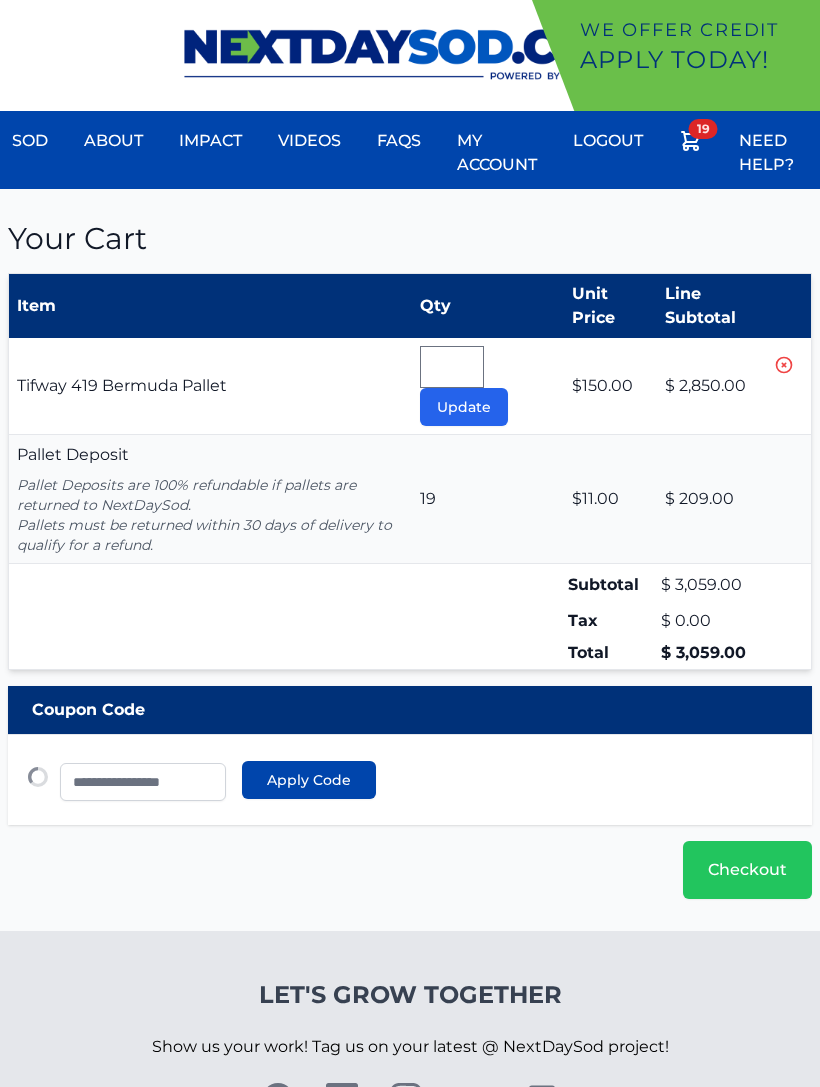 type 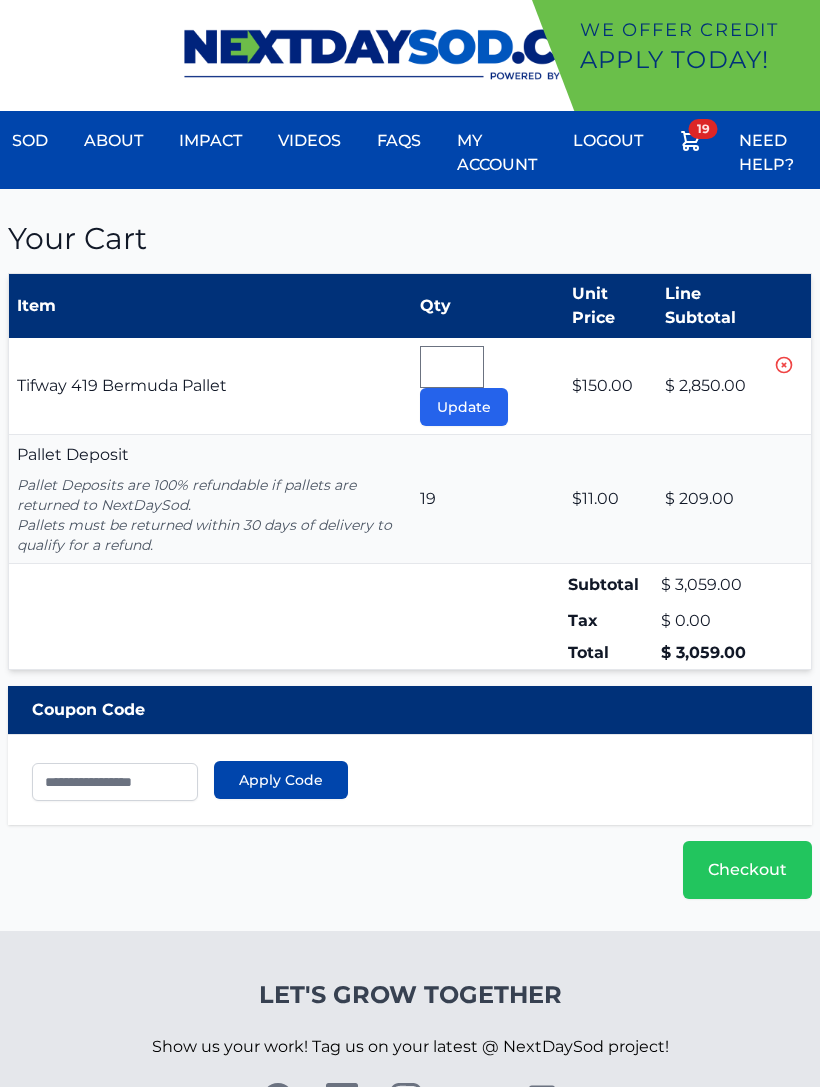 click on "Checkout" at bounding box center (747, 870) 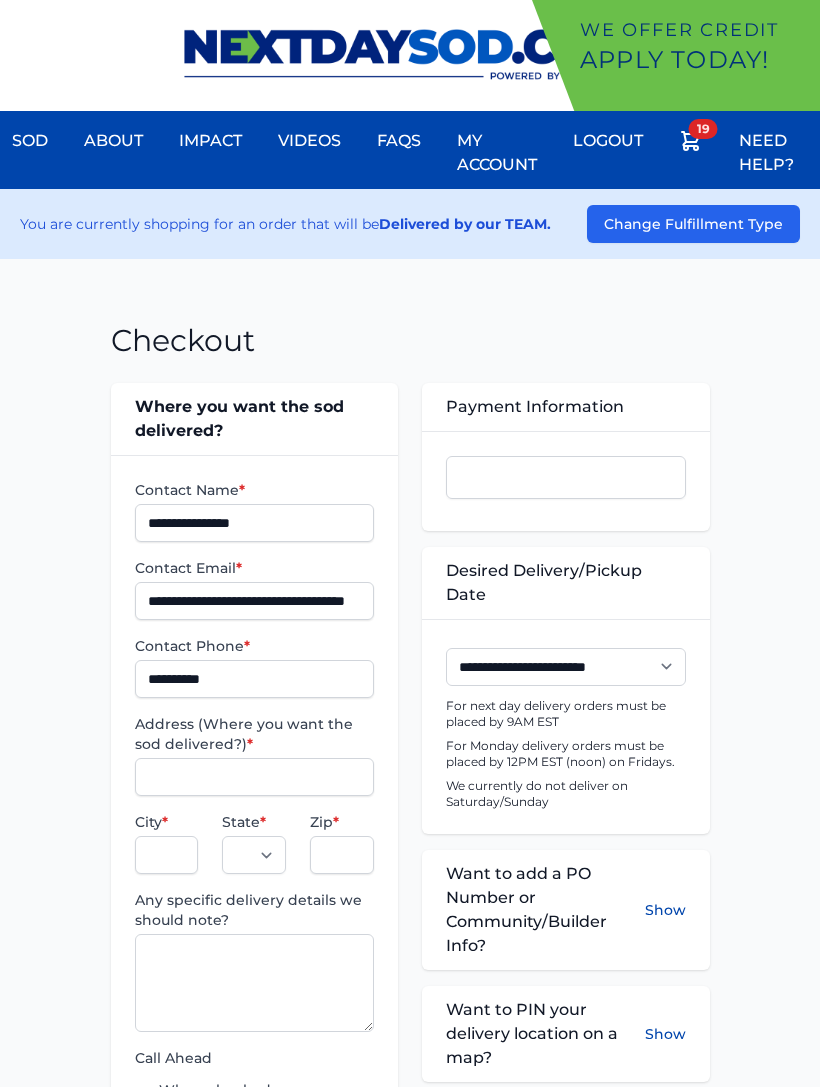 scroll, scrollTop: 0, scrollLeft: 0, axis: both 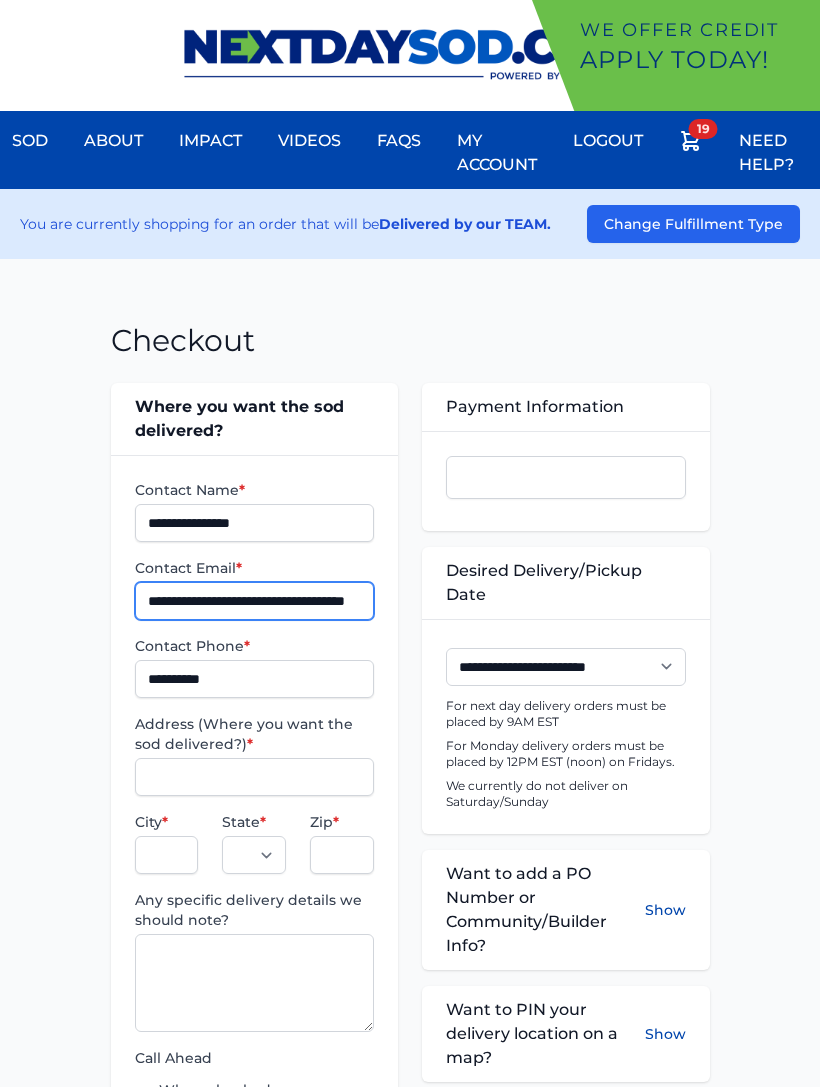 click on "**********" at bounding box center (255, 601) 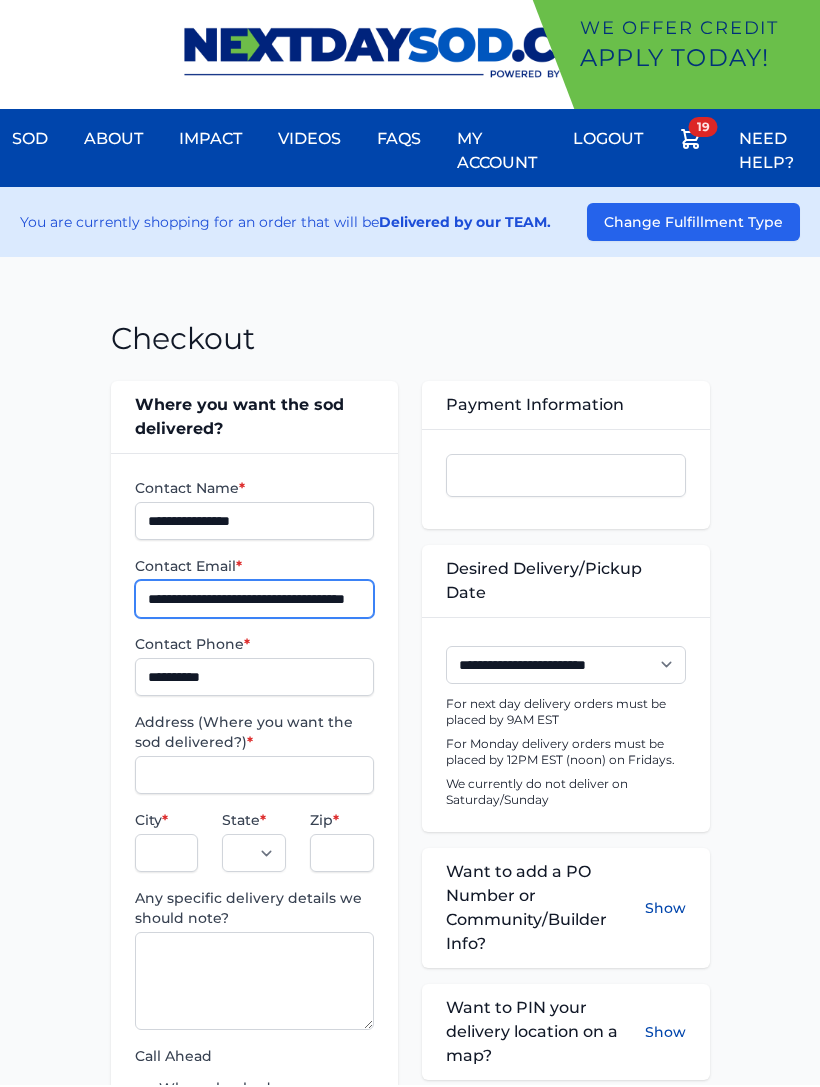 click on "**********" at bounding box center (255, 601) 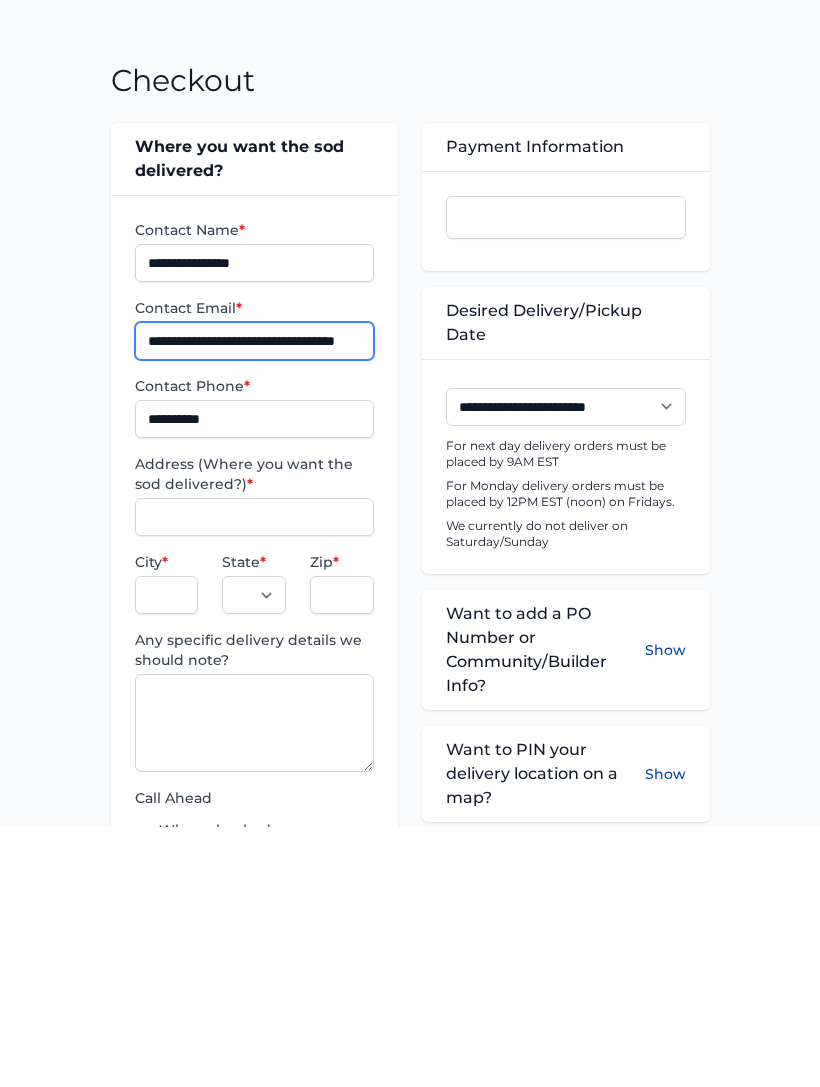 type on "**********" 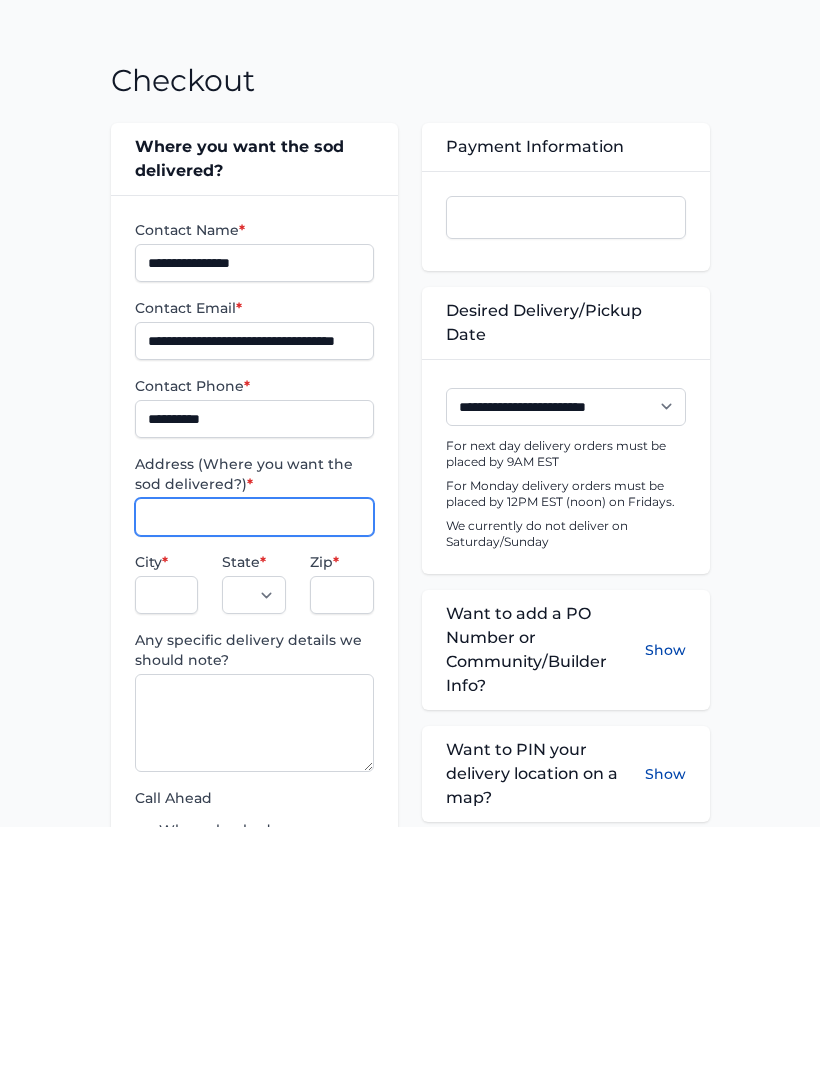 click on "Address (Where you want the sod delivered?)
*" at bounding box center (255, 777) 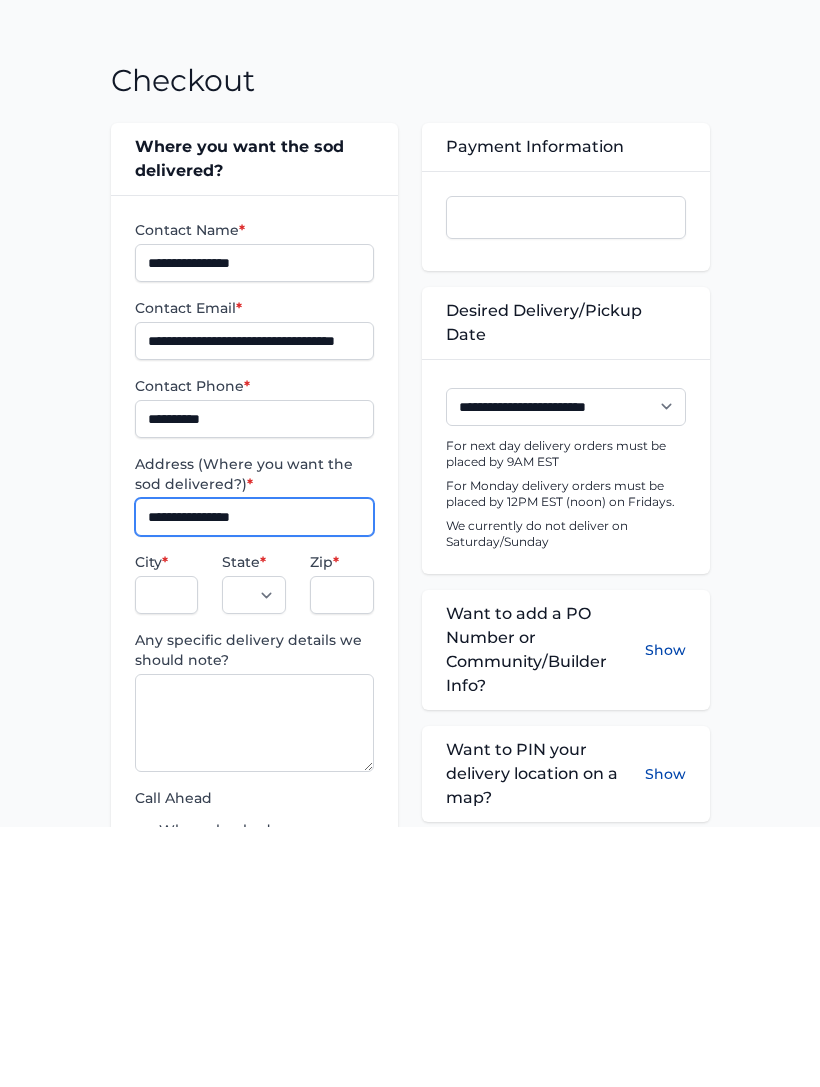 type on "**********" 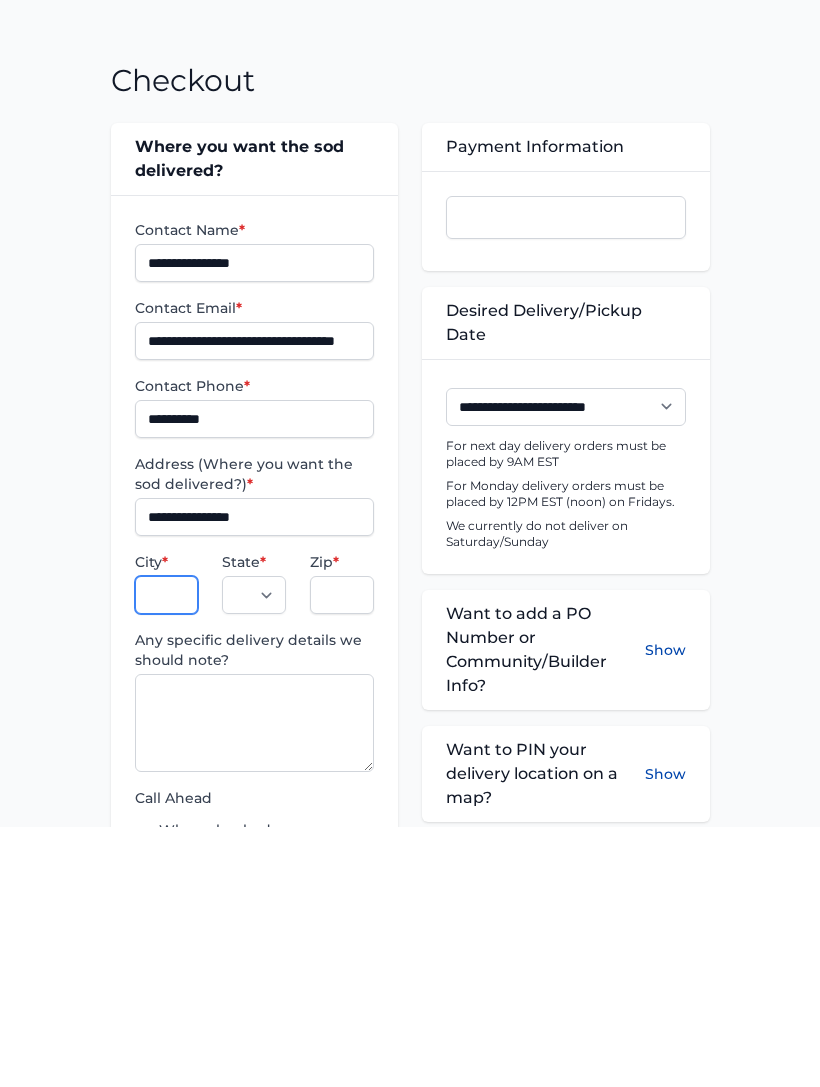 click on "City
*" at bounding box center [167, 855] 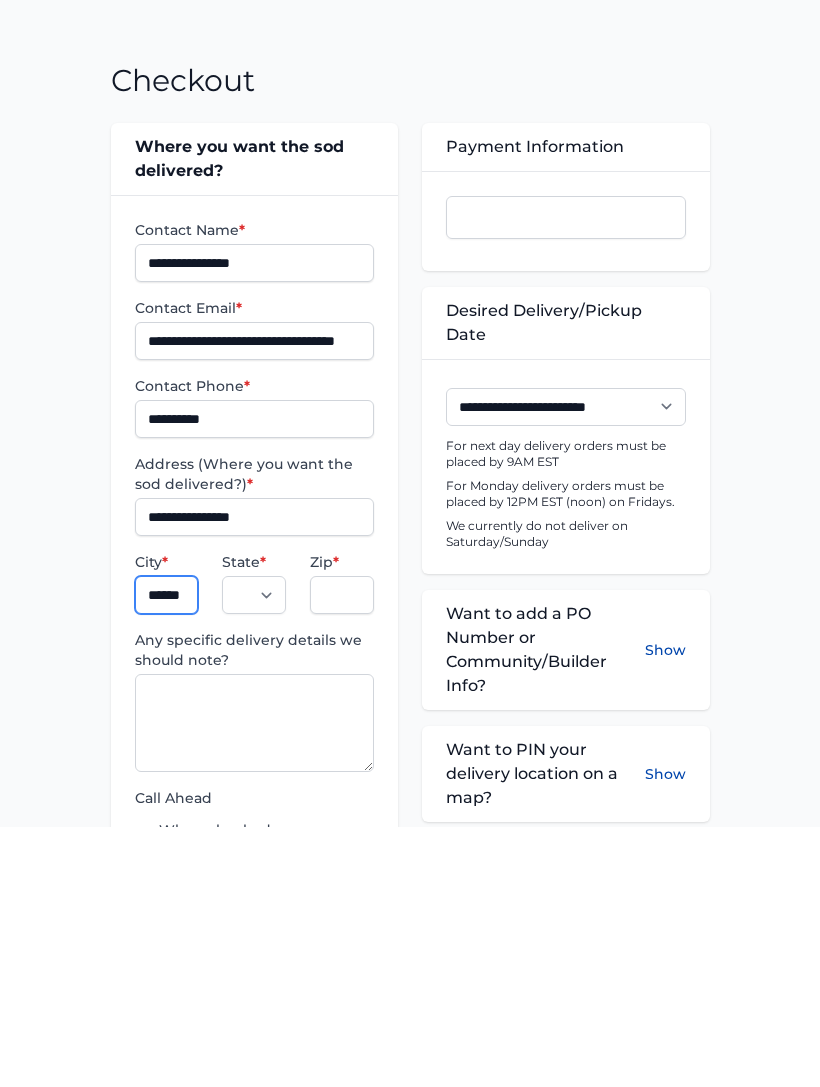type on "******" 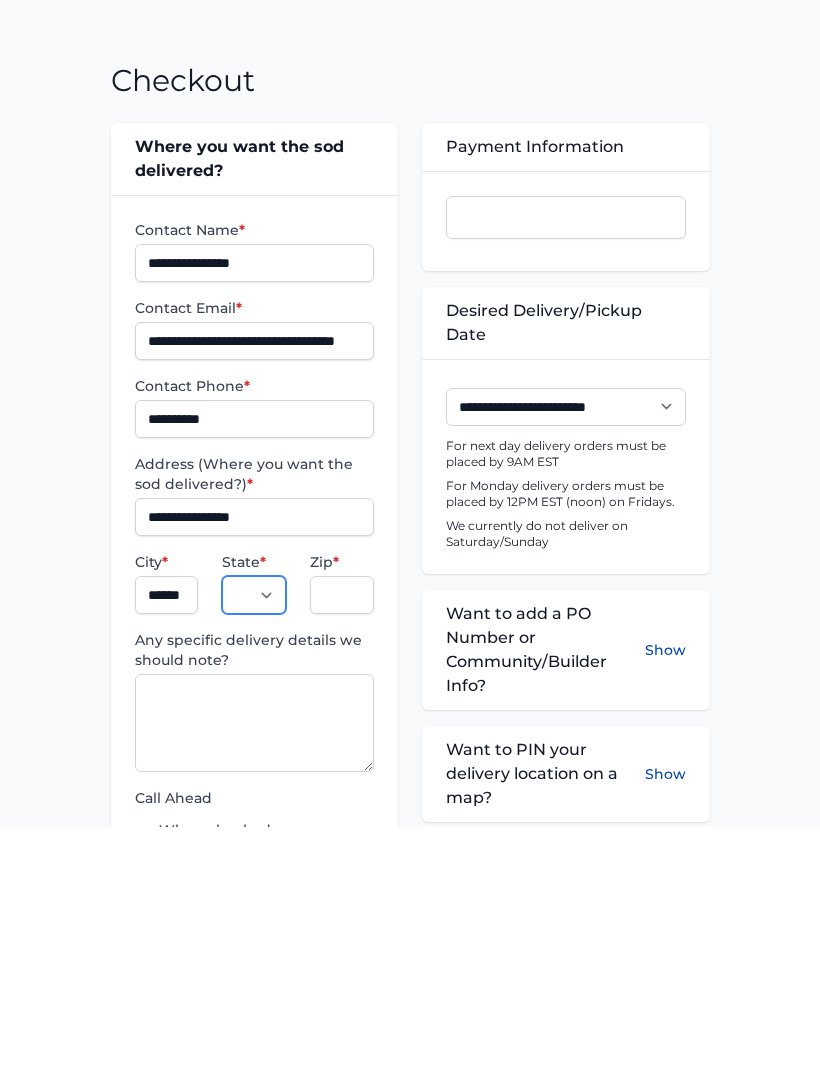 click on "**
**
**" at bounding box center (254, 855) 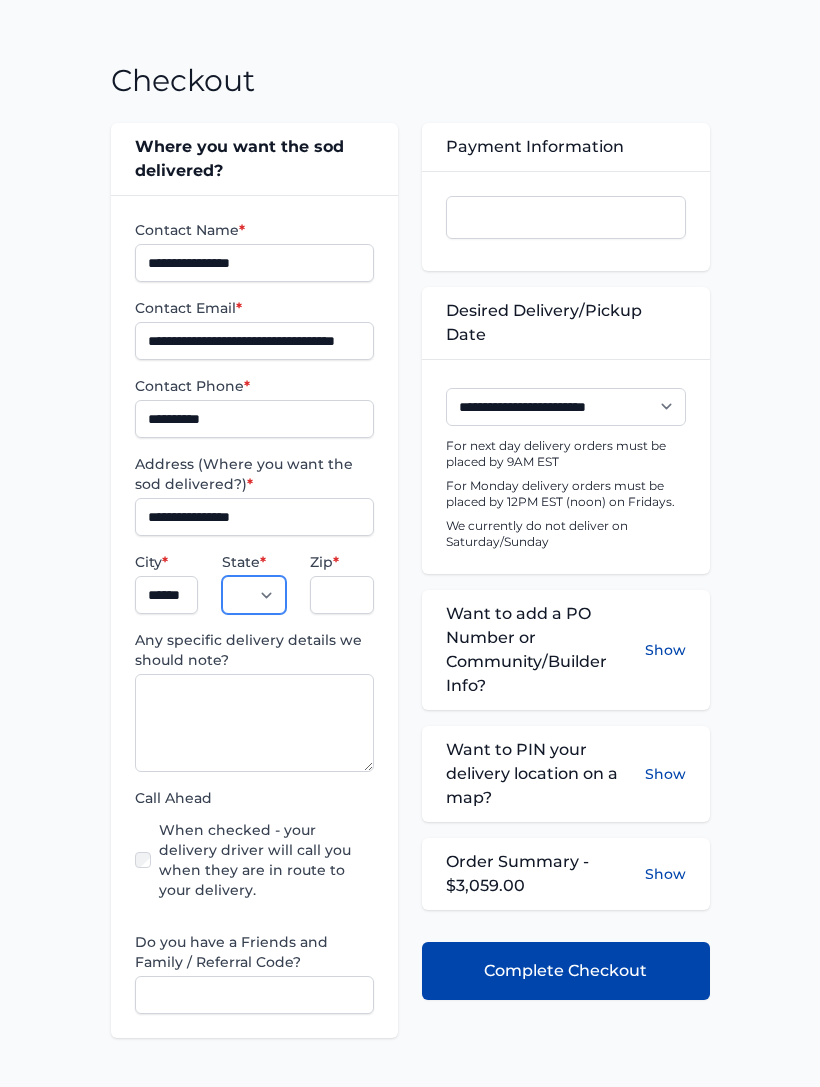select on "**" 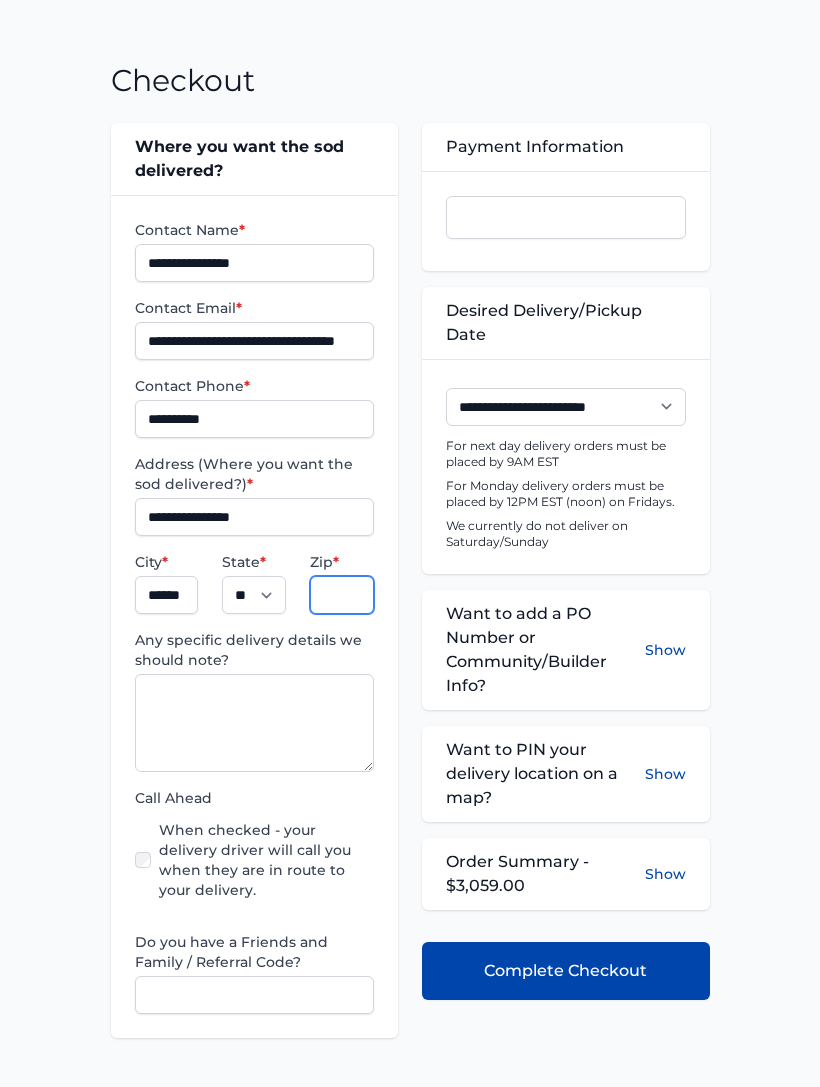 click on "Zip
*" at bounding box center (342, 595) 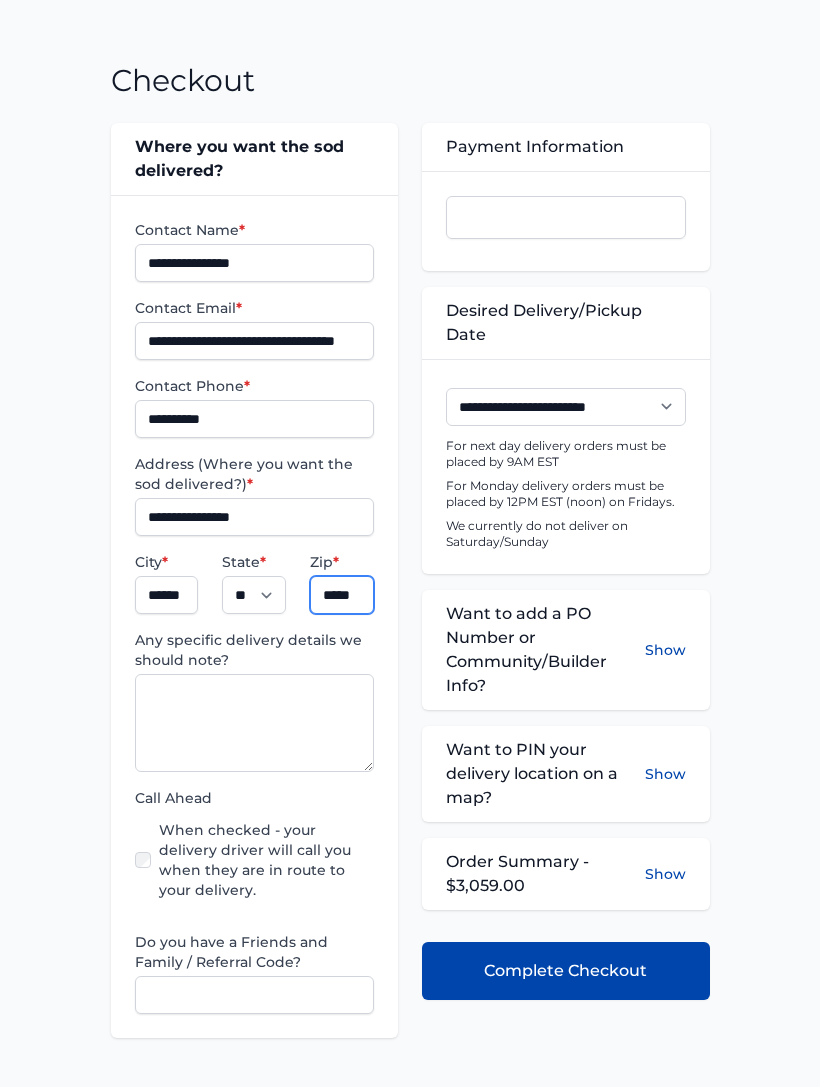 type on "*****" 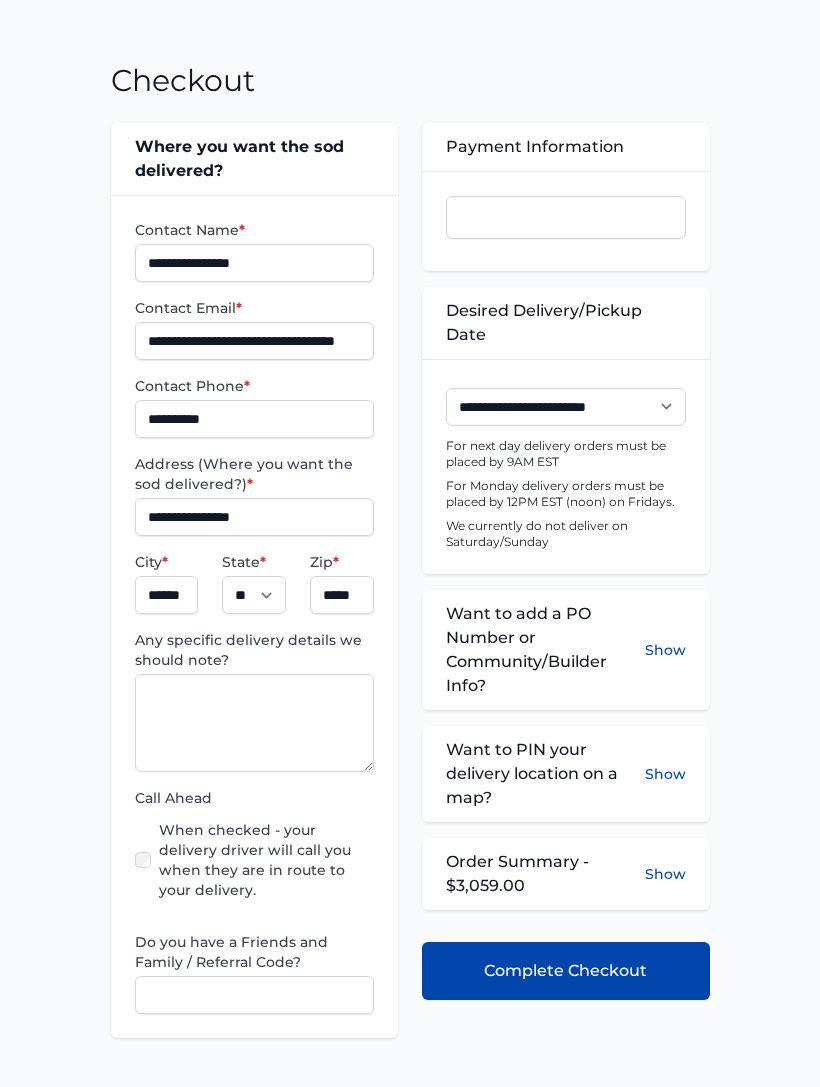 click on "Show" at bounding box center (665, 650) 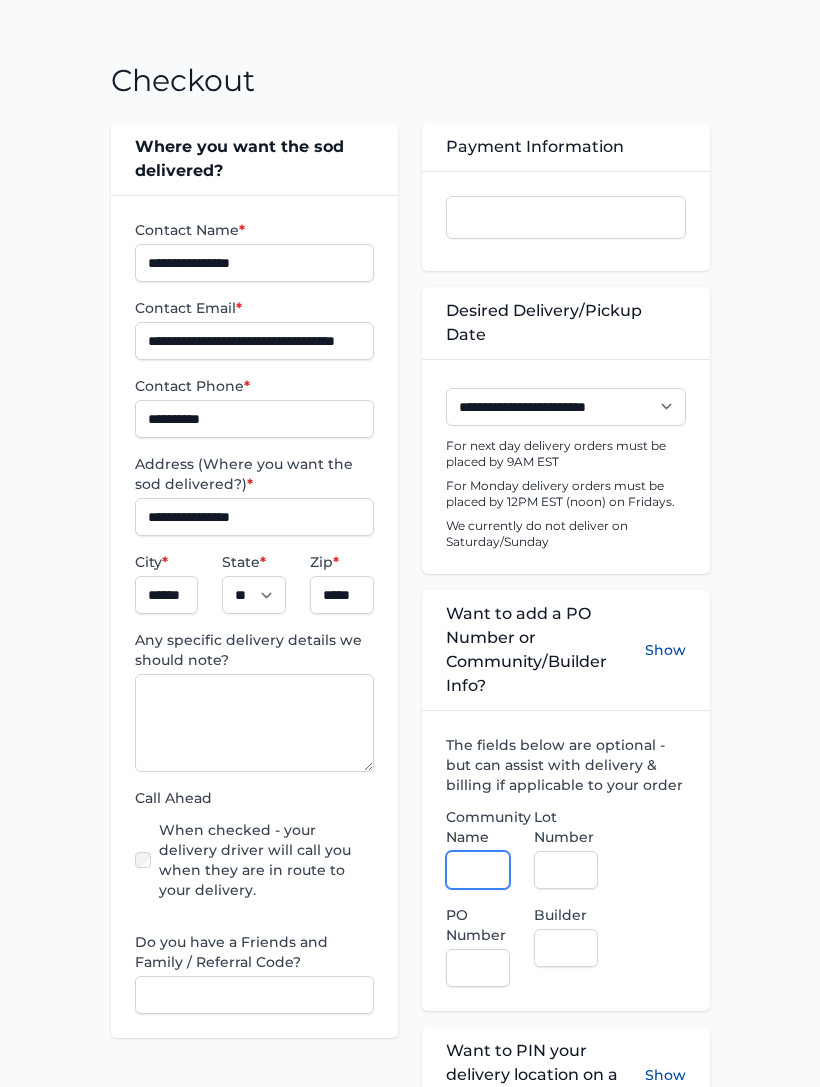 click on "Community Name" at bounding box center (478, 870) 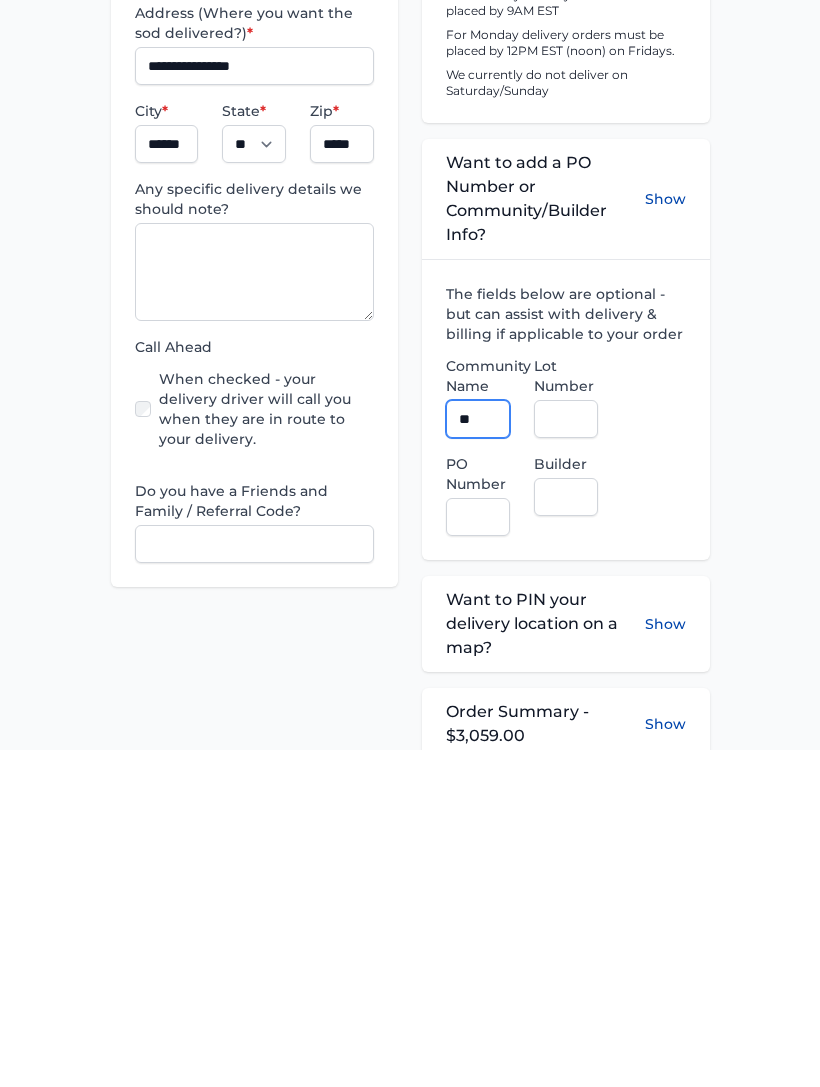 type on "*" 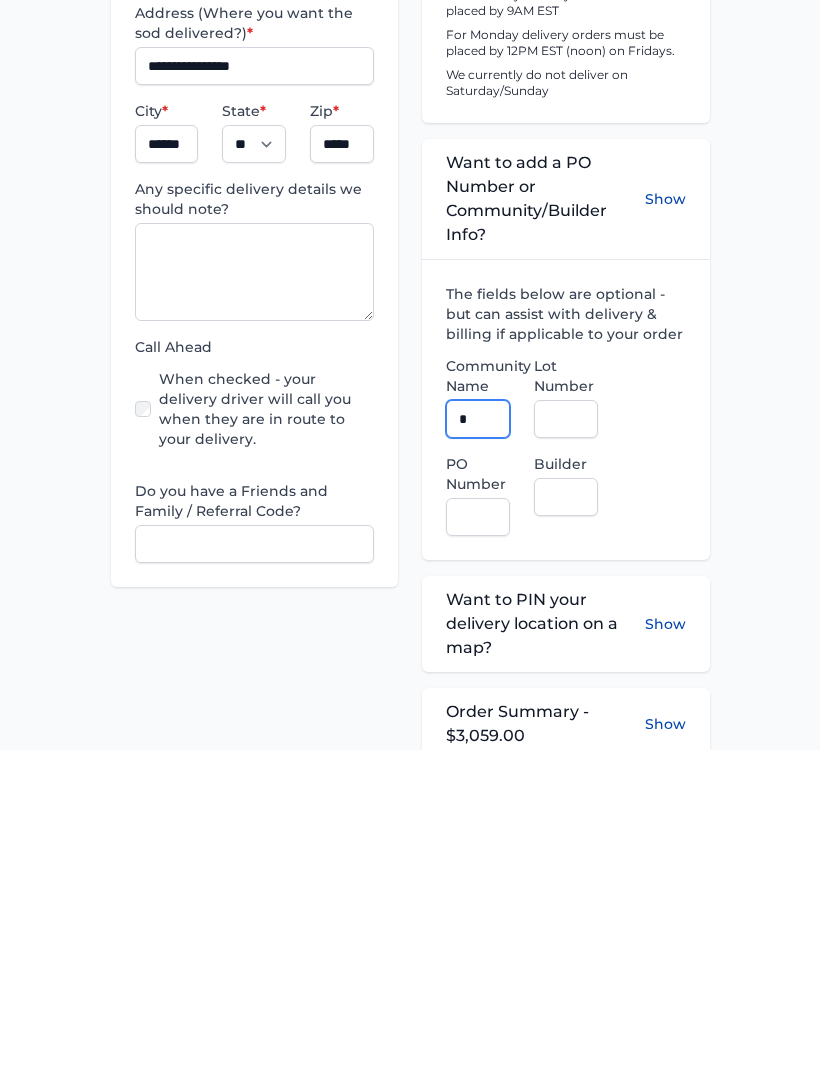 type 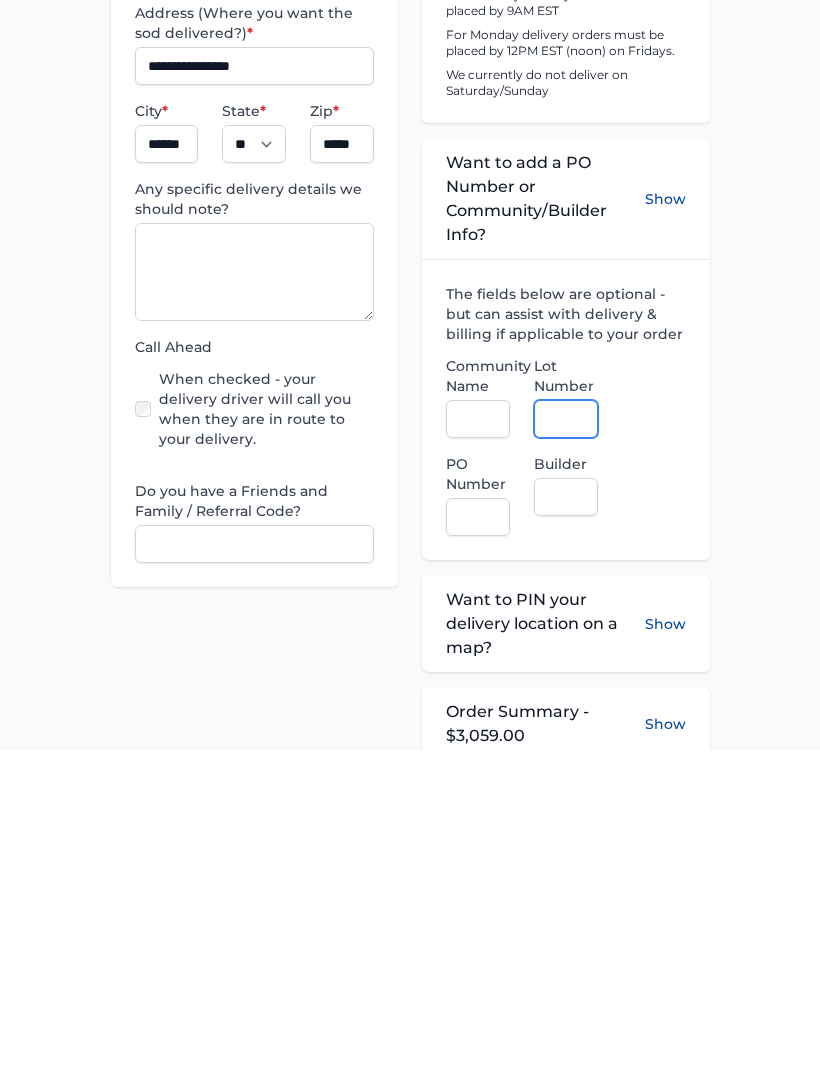 click on "Lot Number" at bounding box center (566, 756) 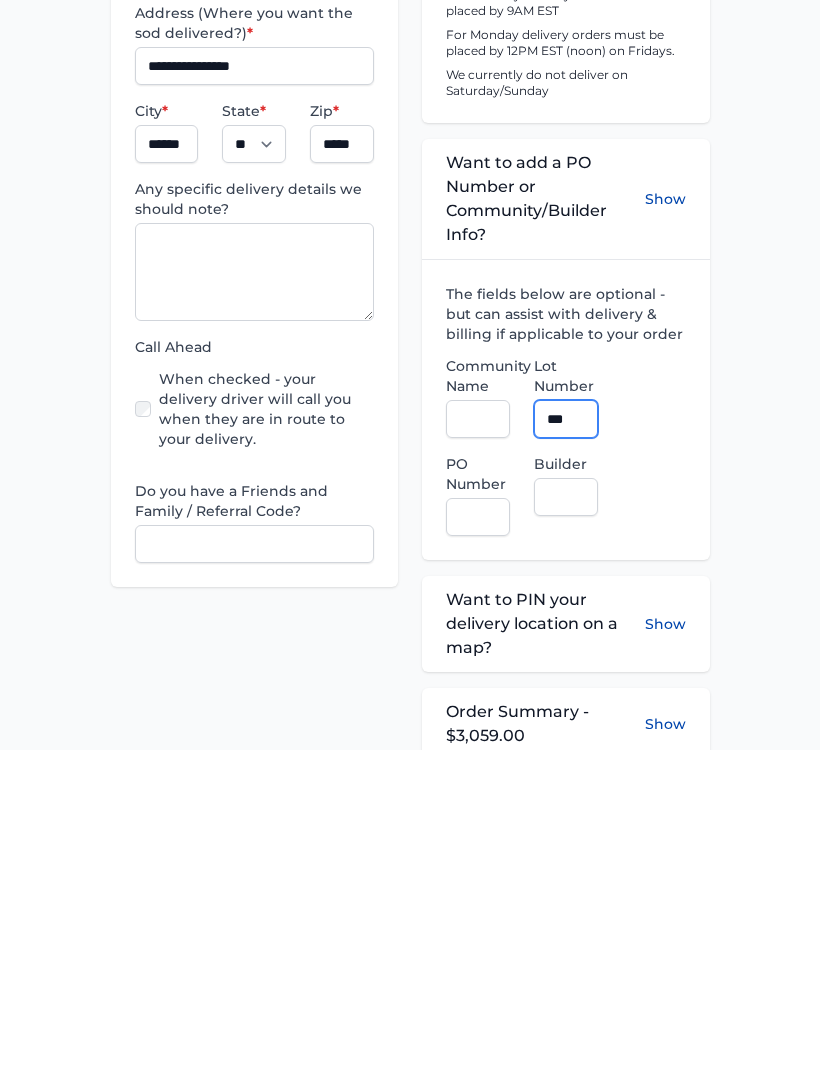 type on "***" 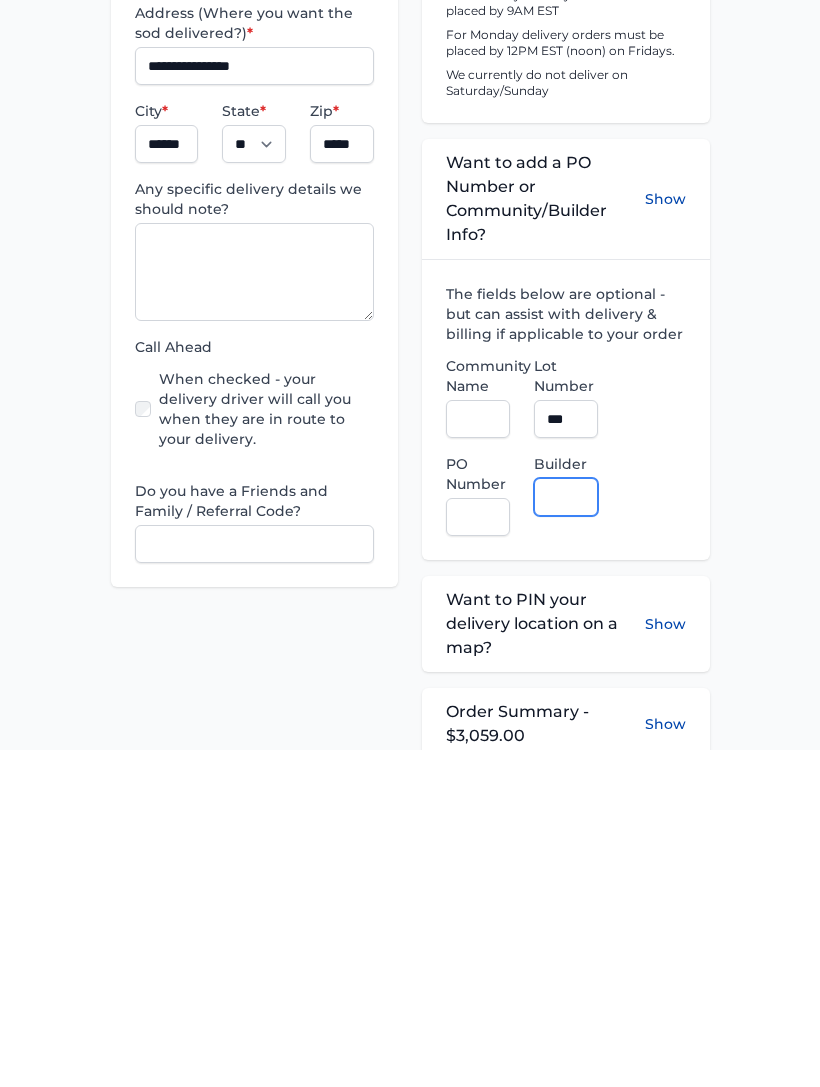 click on "Builder" at bounding box center [566, 834] 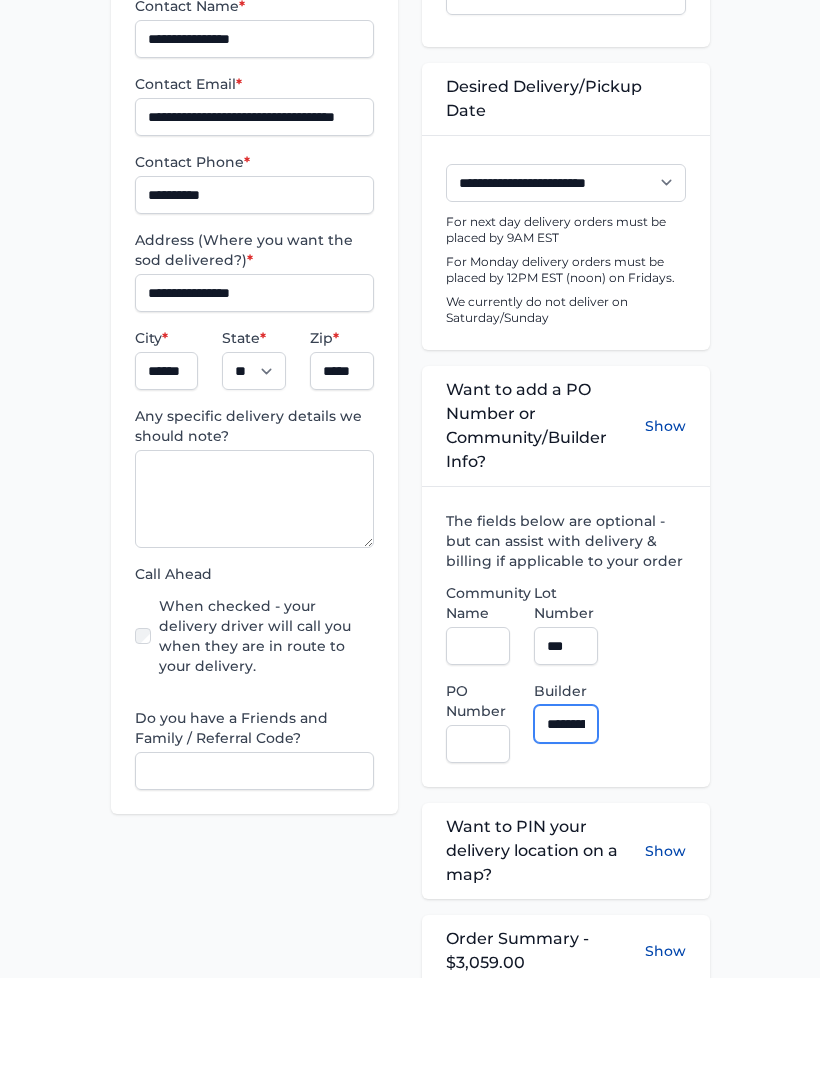 type on "**********" 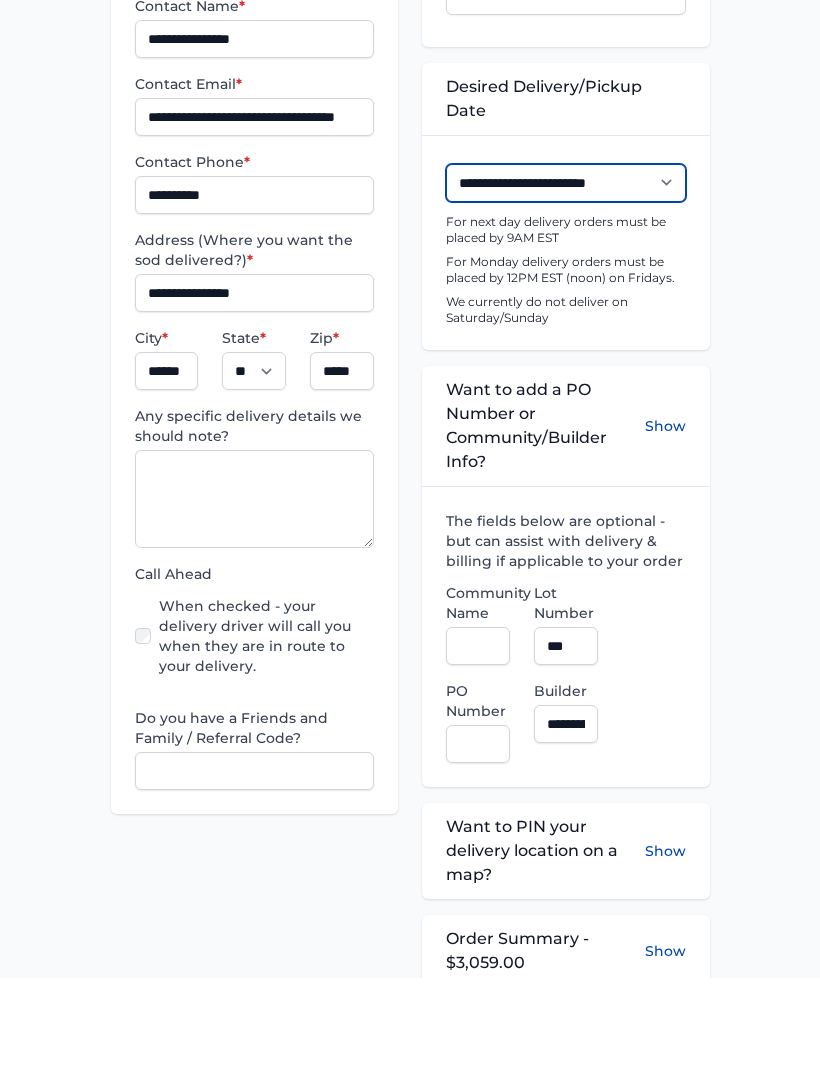 click on "**********" at bounding box center [566, 293] 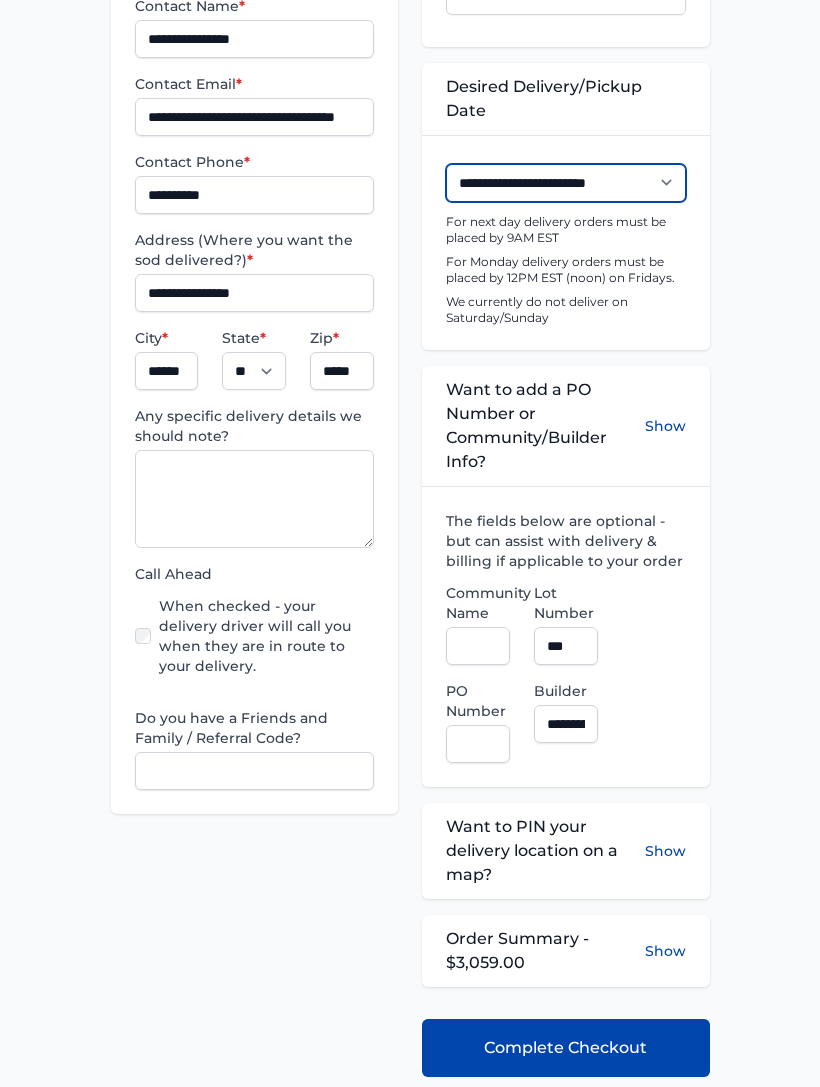 select on "**********" 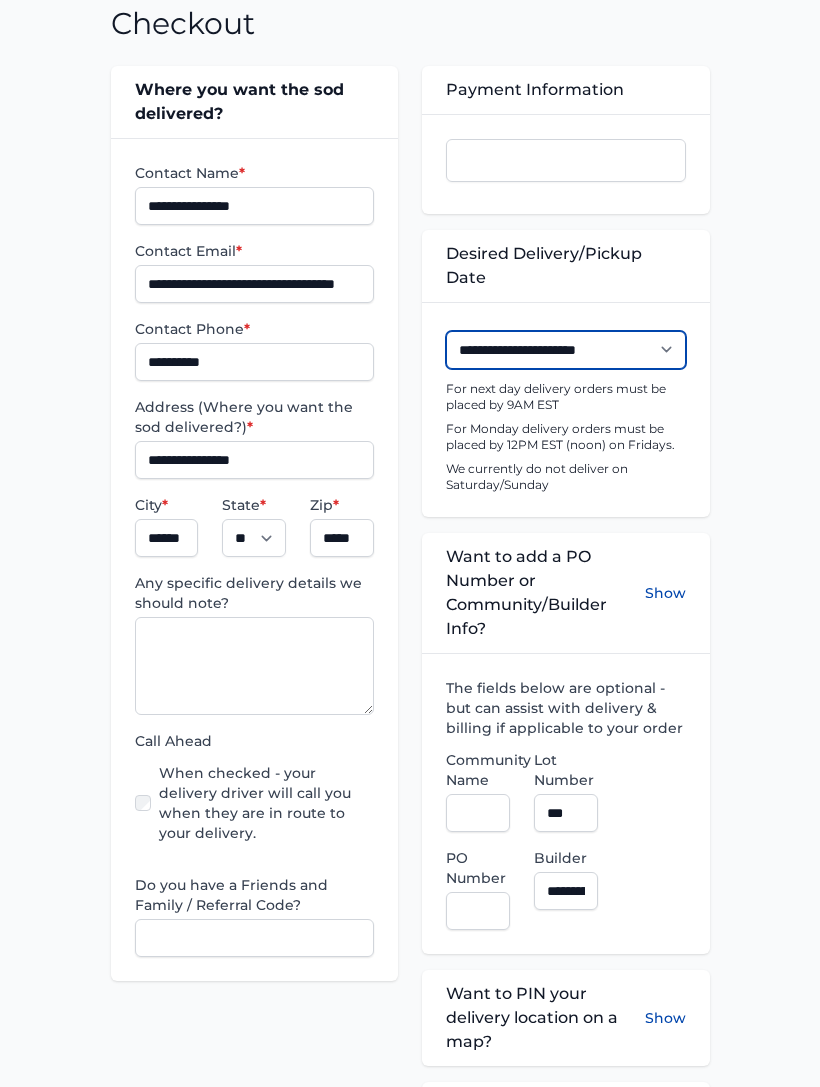 scroll, scrollTop: 318, scrollLeft: 0, axis: vertical 